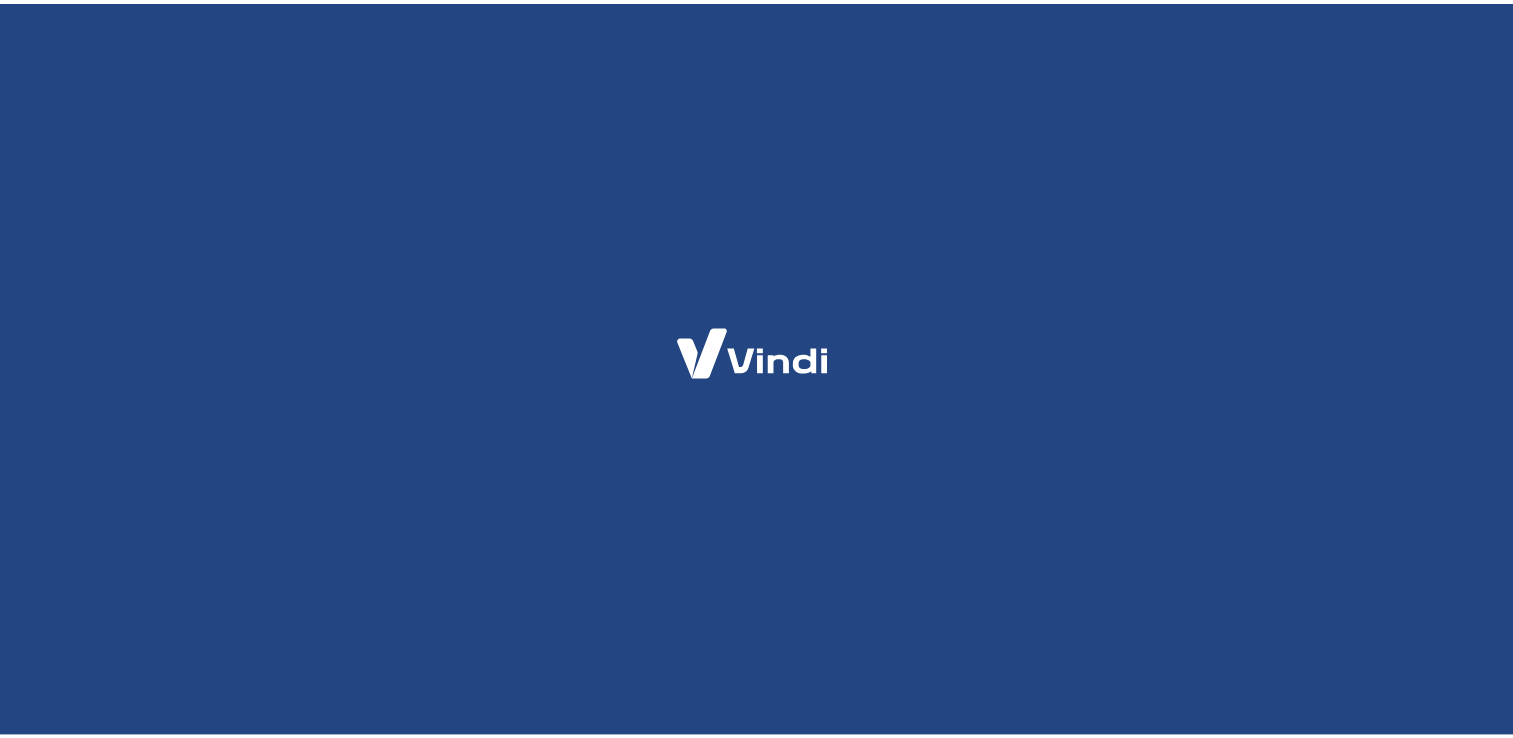 scroll, scrollTop: 0, scrollLeft: 0, axis: both 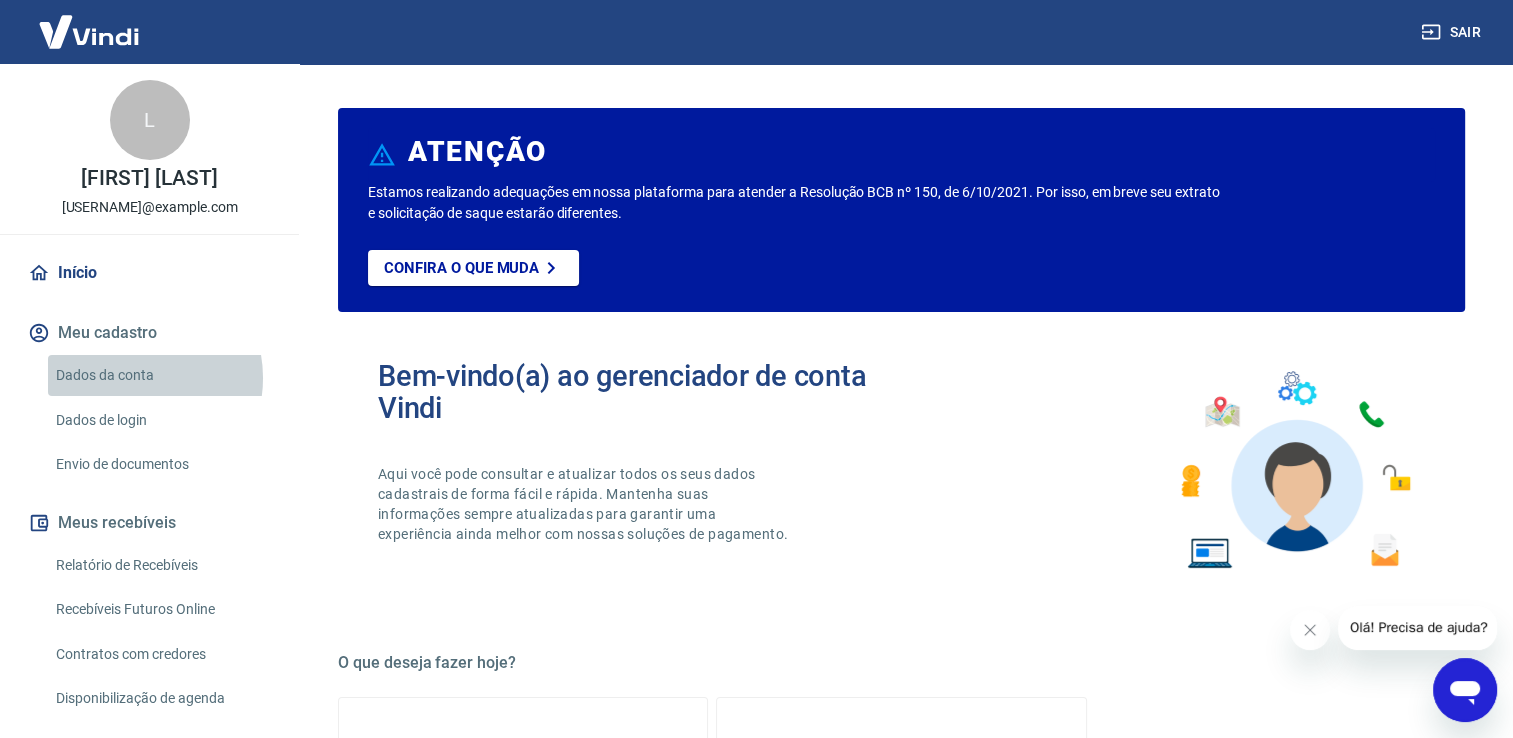 click on "Dados da conta" at bounding box center [161, 375] 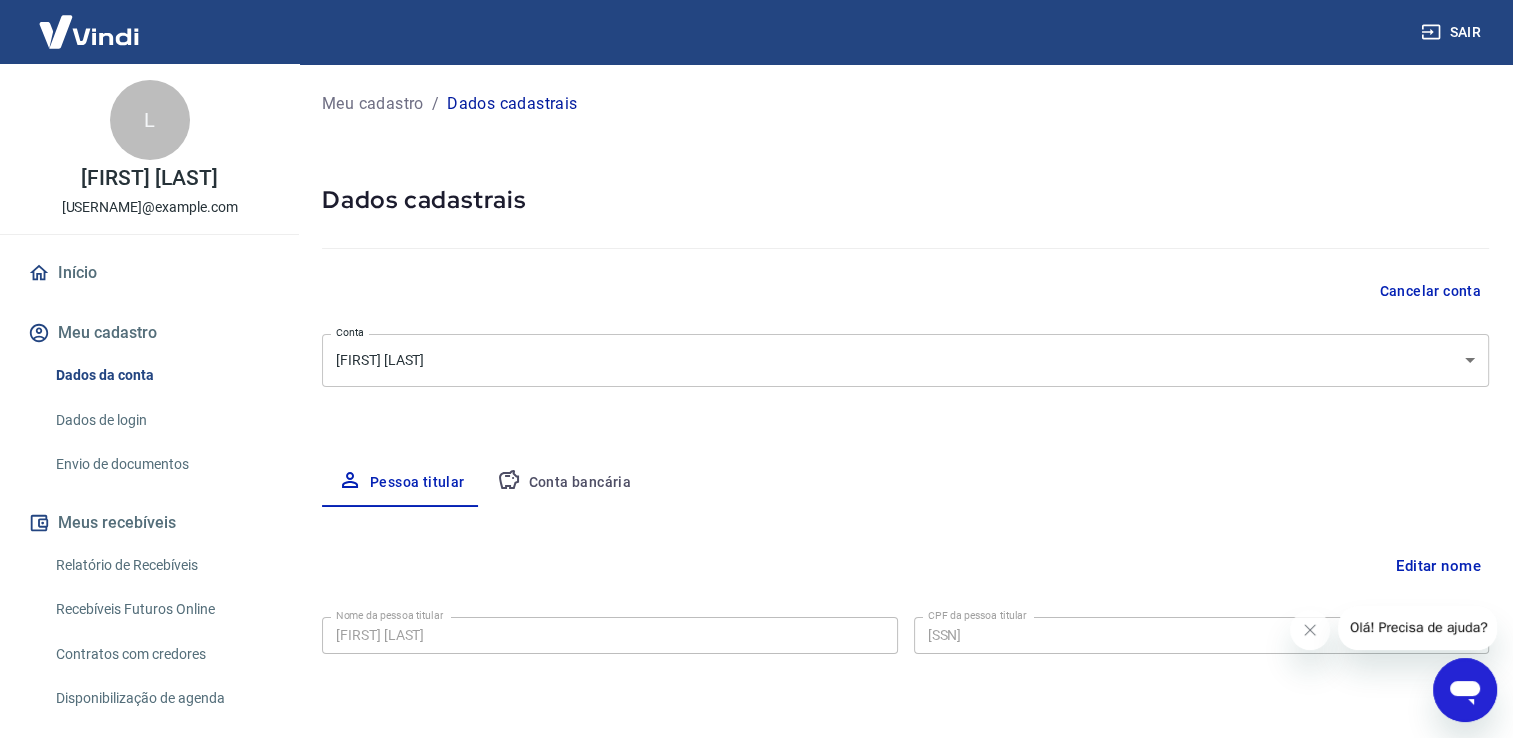 select on "SP" 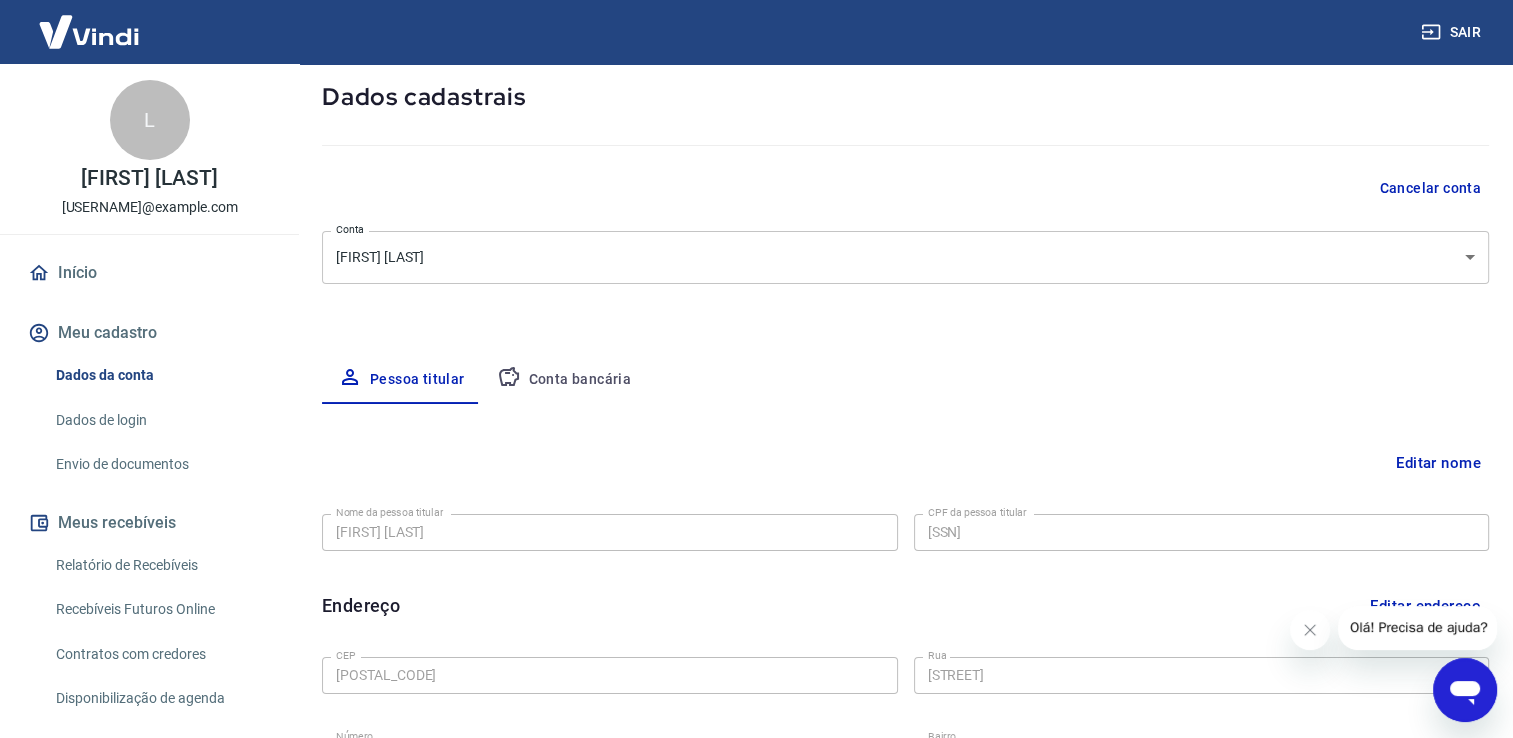 scroll, scrollTop: 200, scrollLeft: 0, axis: vertical 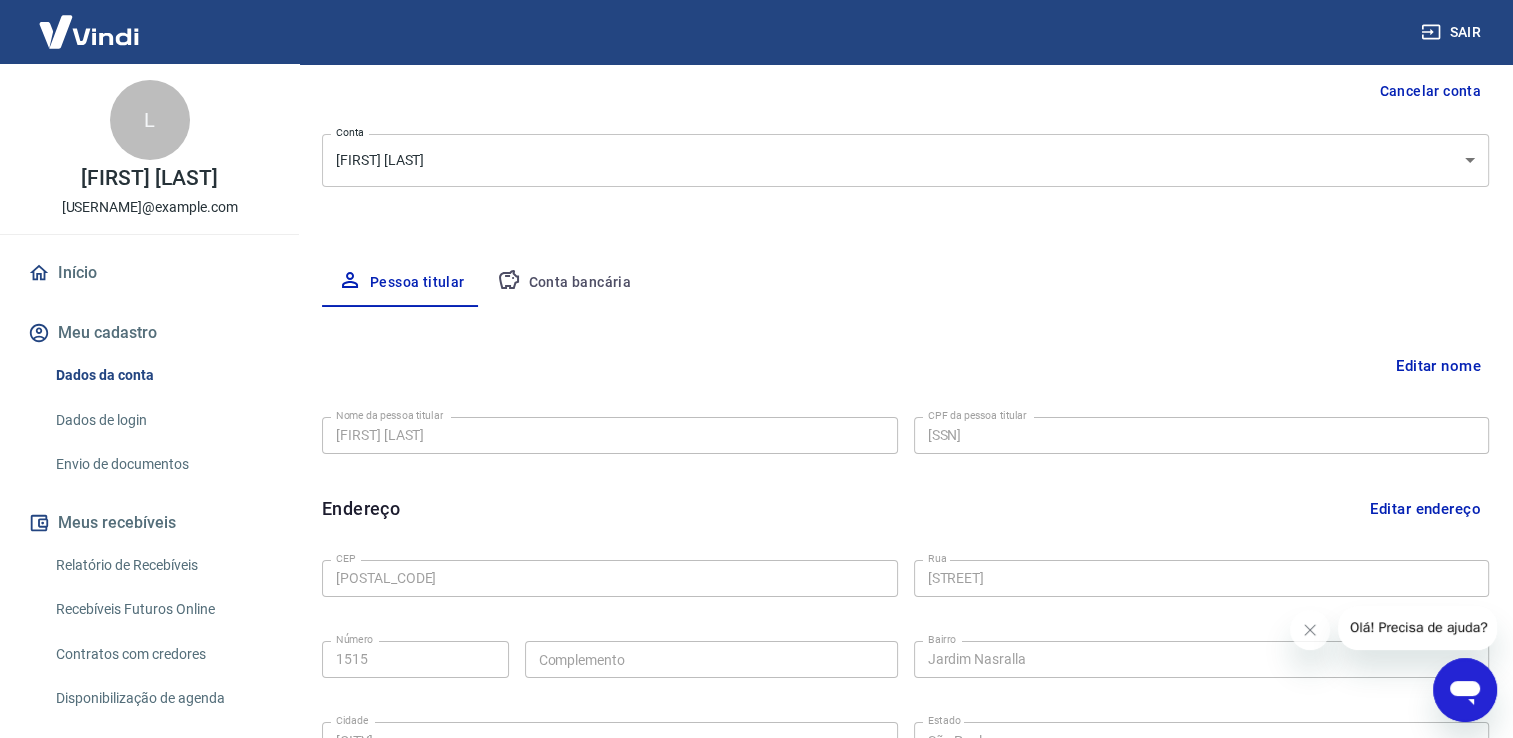 click on "Conta bancária" at bounding box center [564, 283] 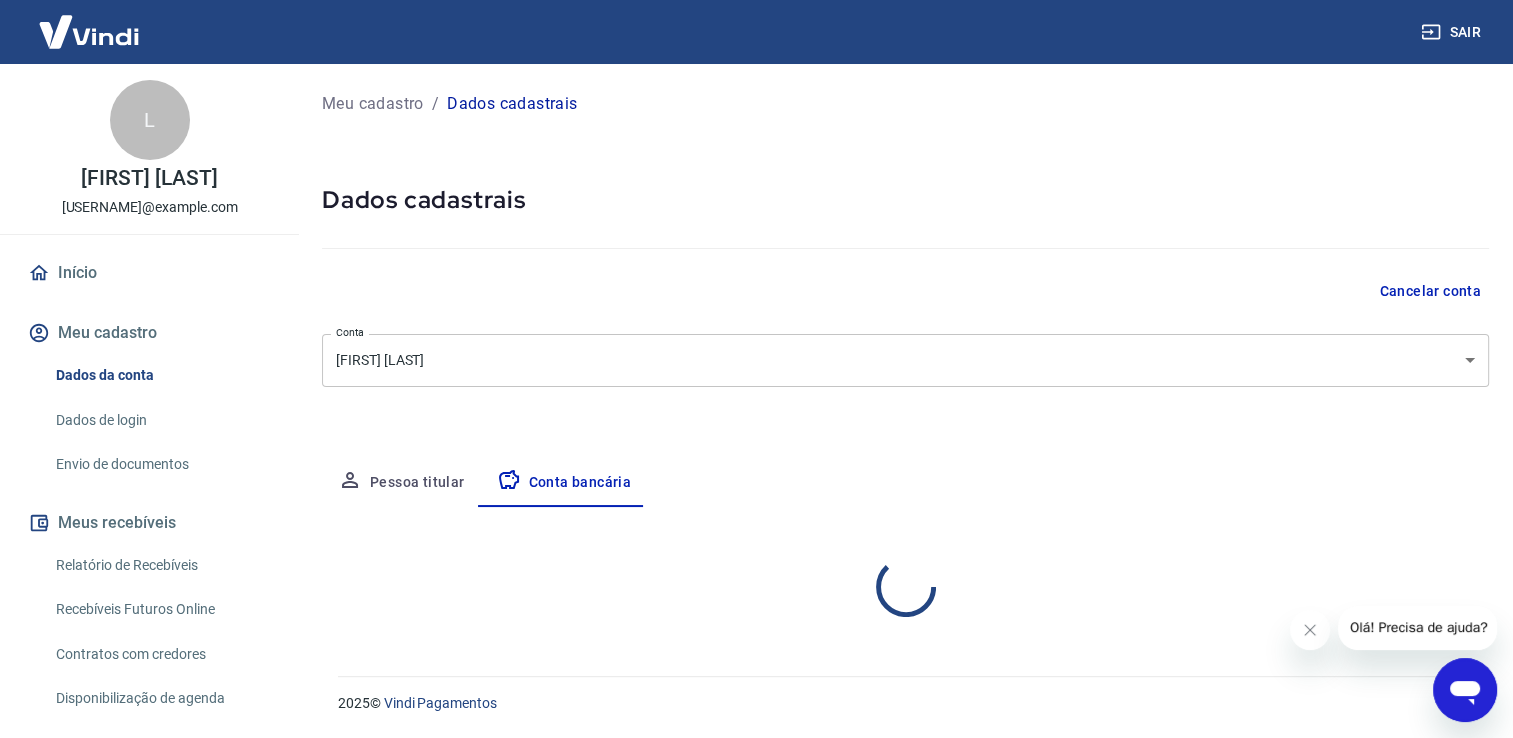 scroll, scrollTop: 0, scrollLeft: 0, axis: both 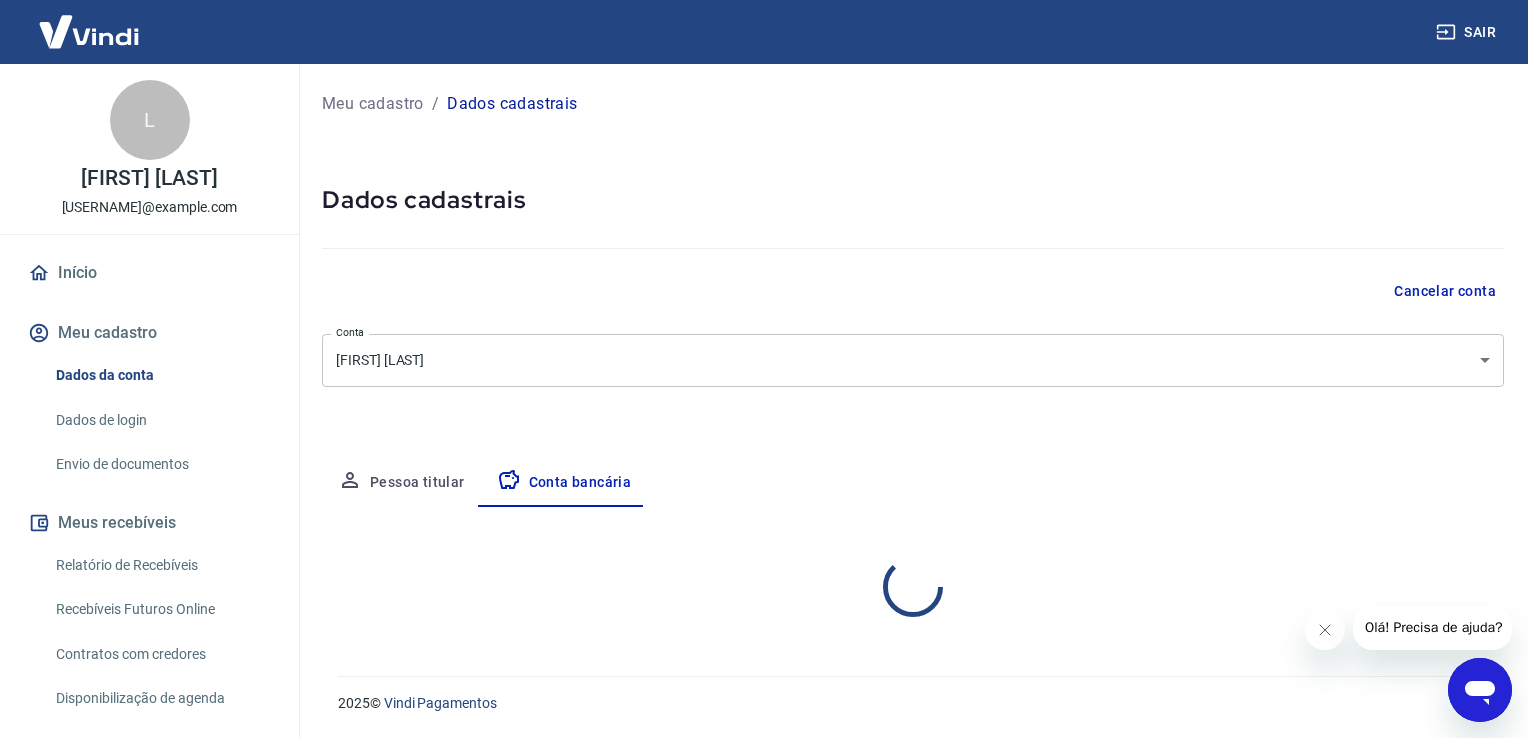 select on "1" 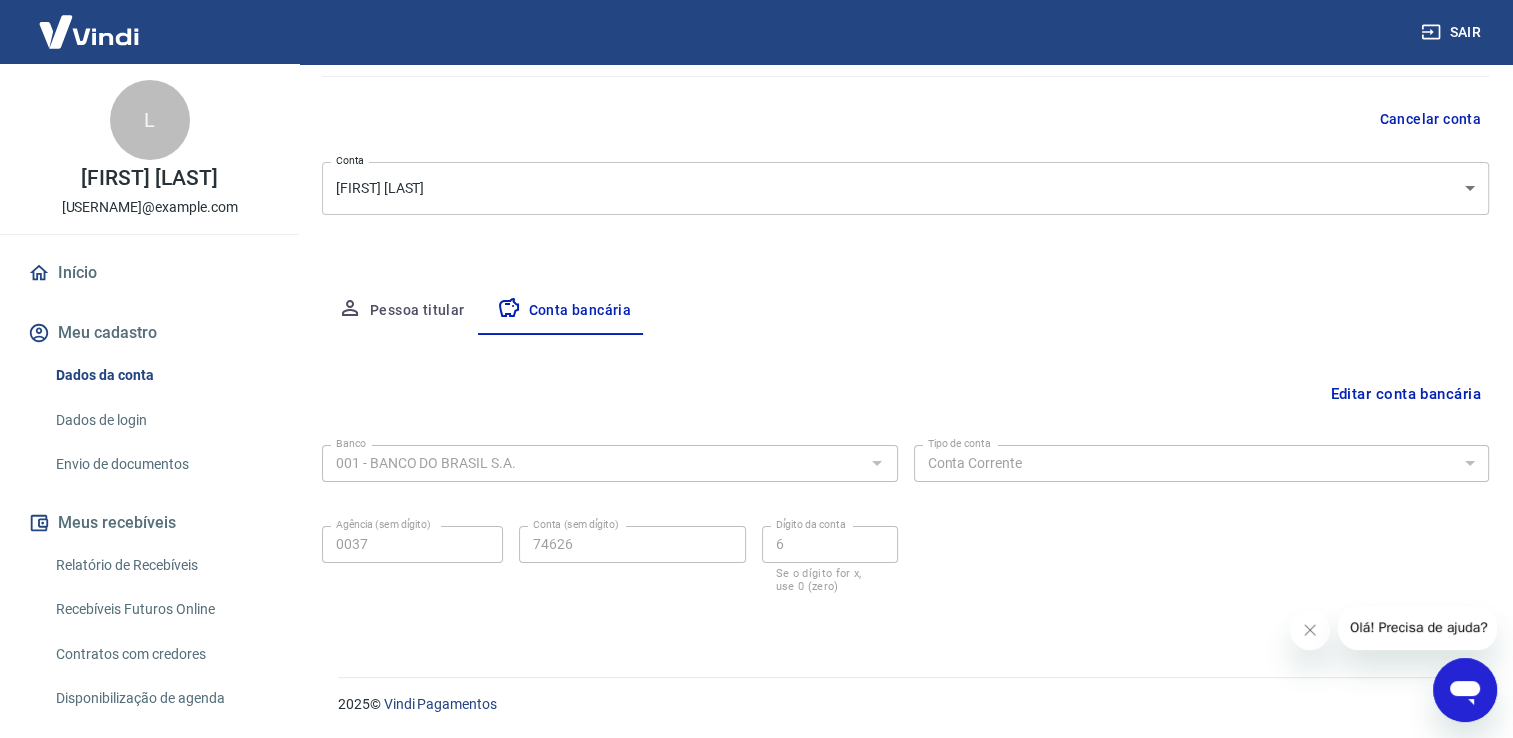 scroll, scrollTop: 0, scrollLeft: 0, axis: both 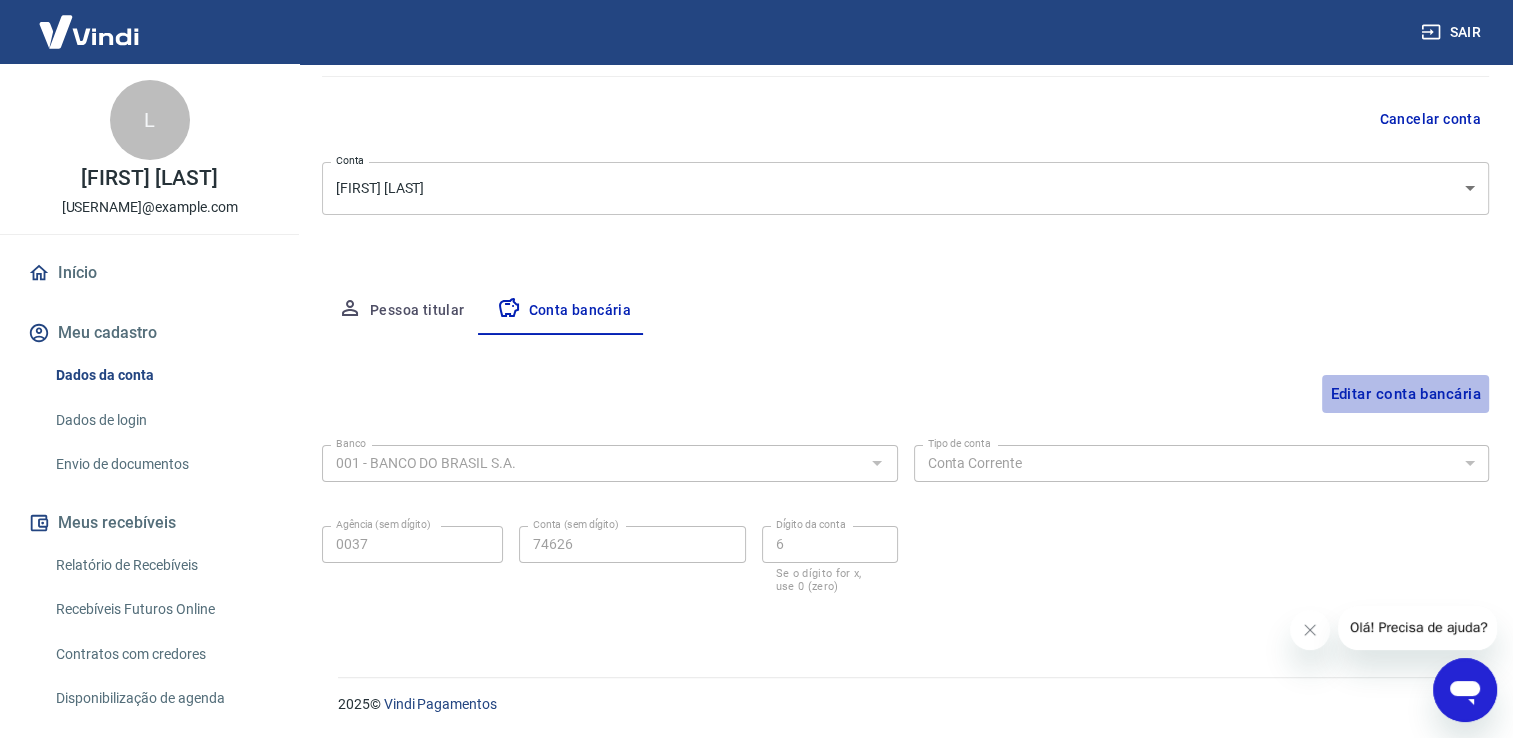click on "Editar conta bancária" at bounding box center [1405, 394] 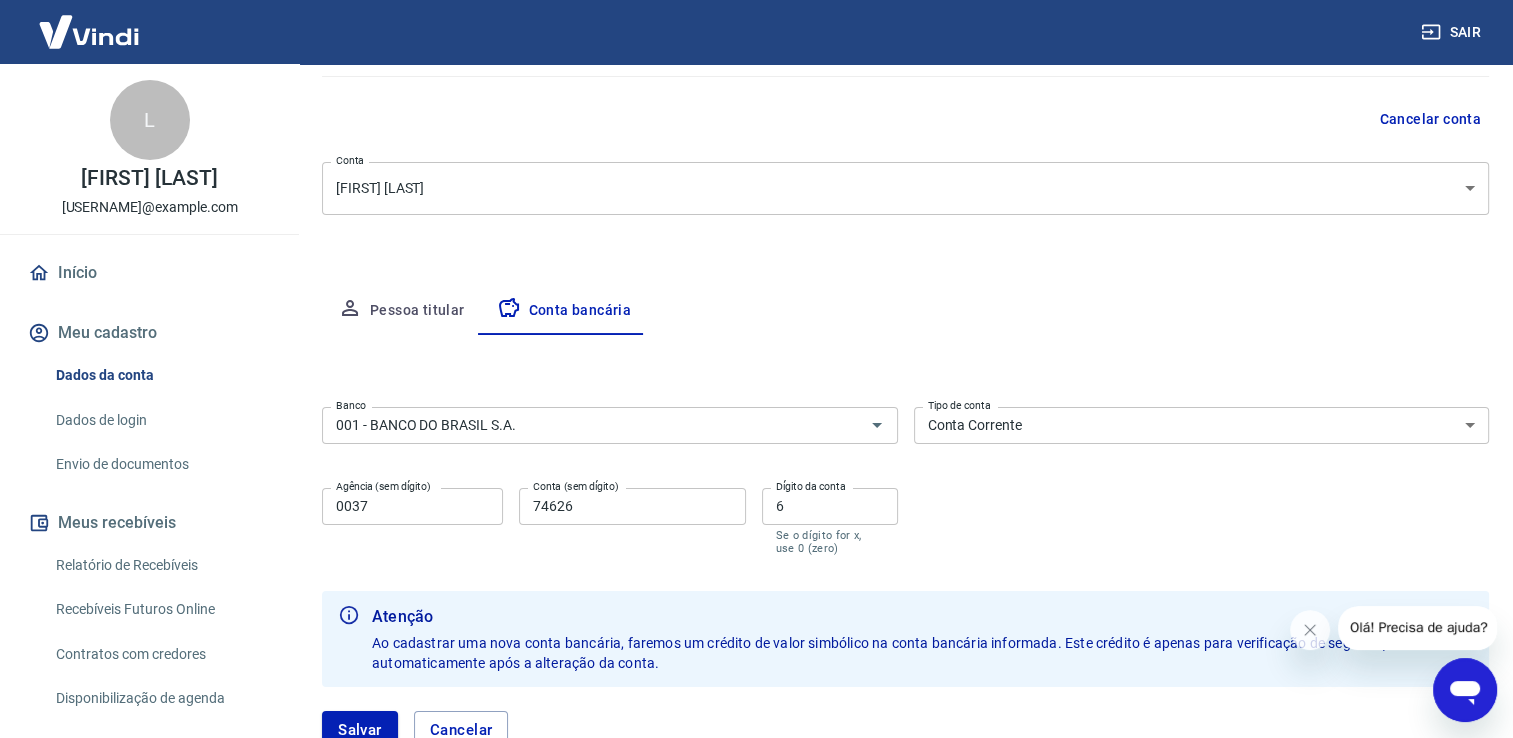 click on "0037" at bounding box center [412, 506] 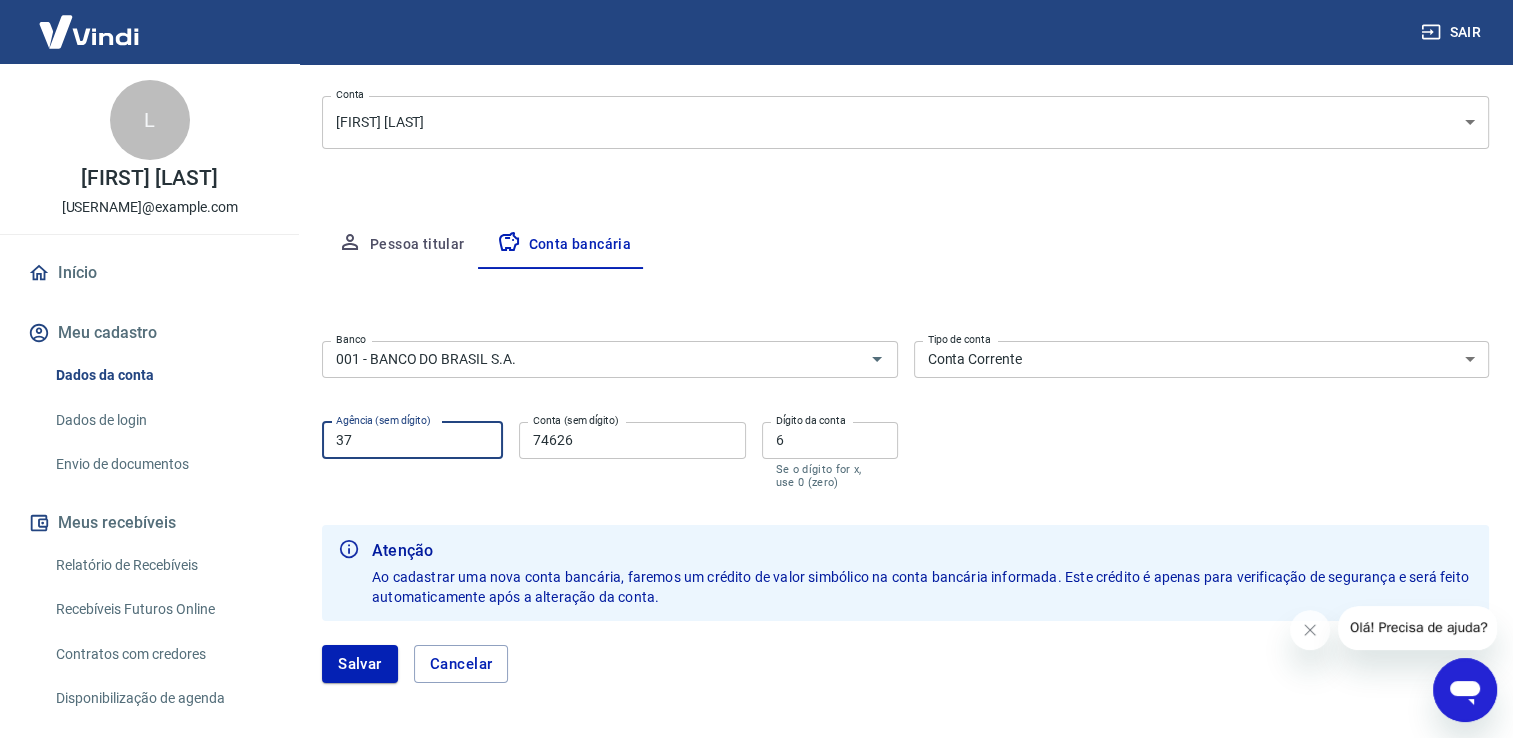 scroll, scrollTop: 272, scrollLeft: 0, axis: vertical 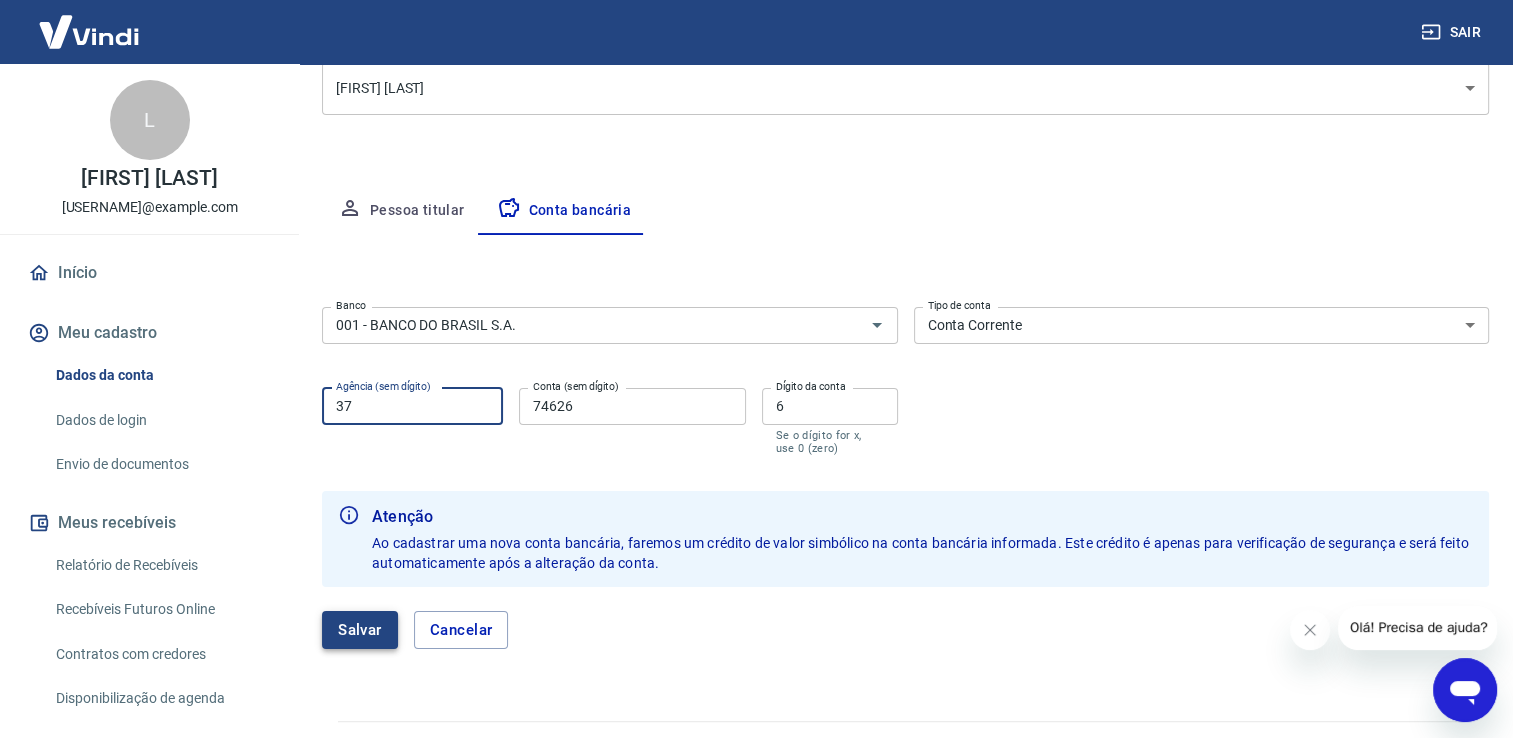 click on "Salvar" at bounding box center [360, 630] 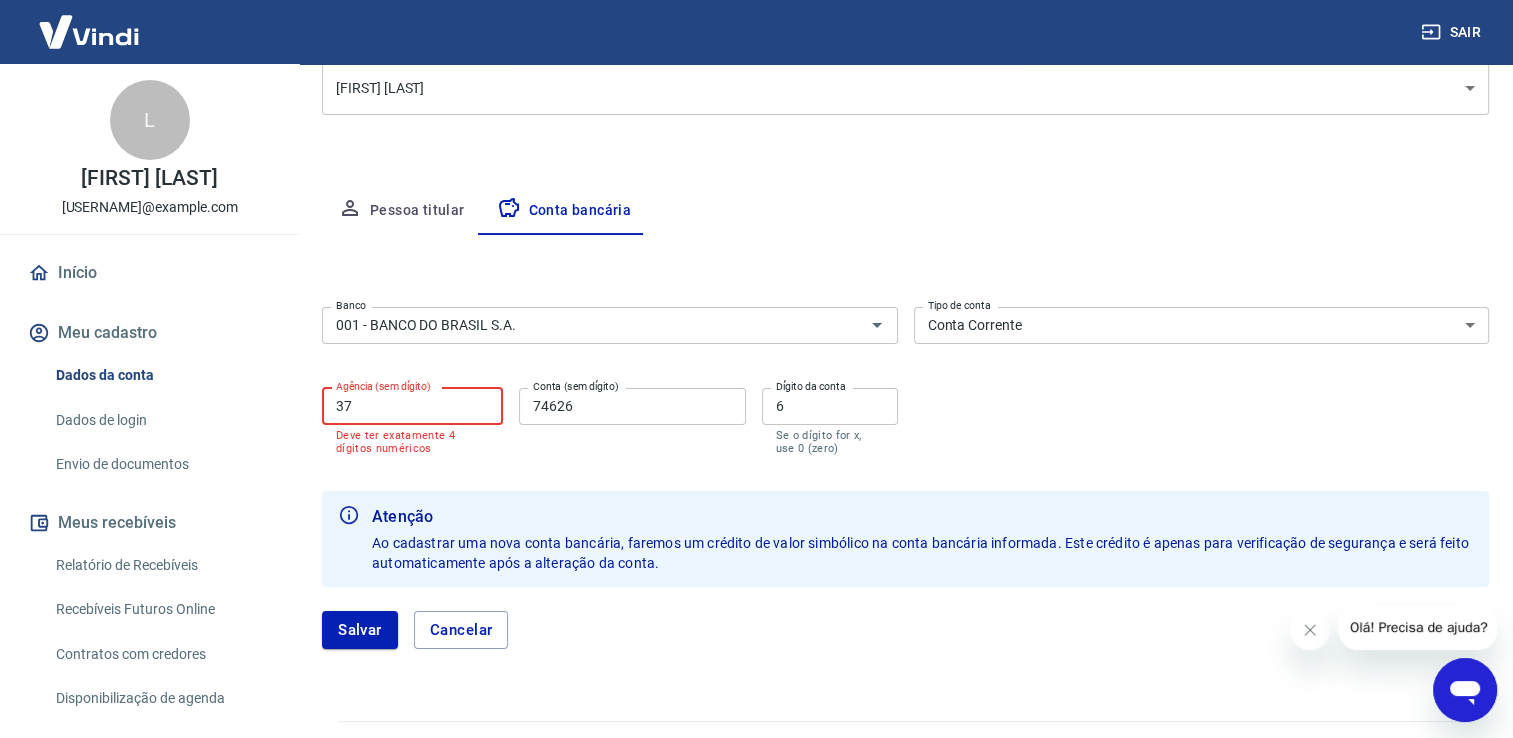 click on "37" at bounding box center [412, 406] 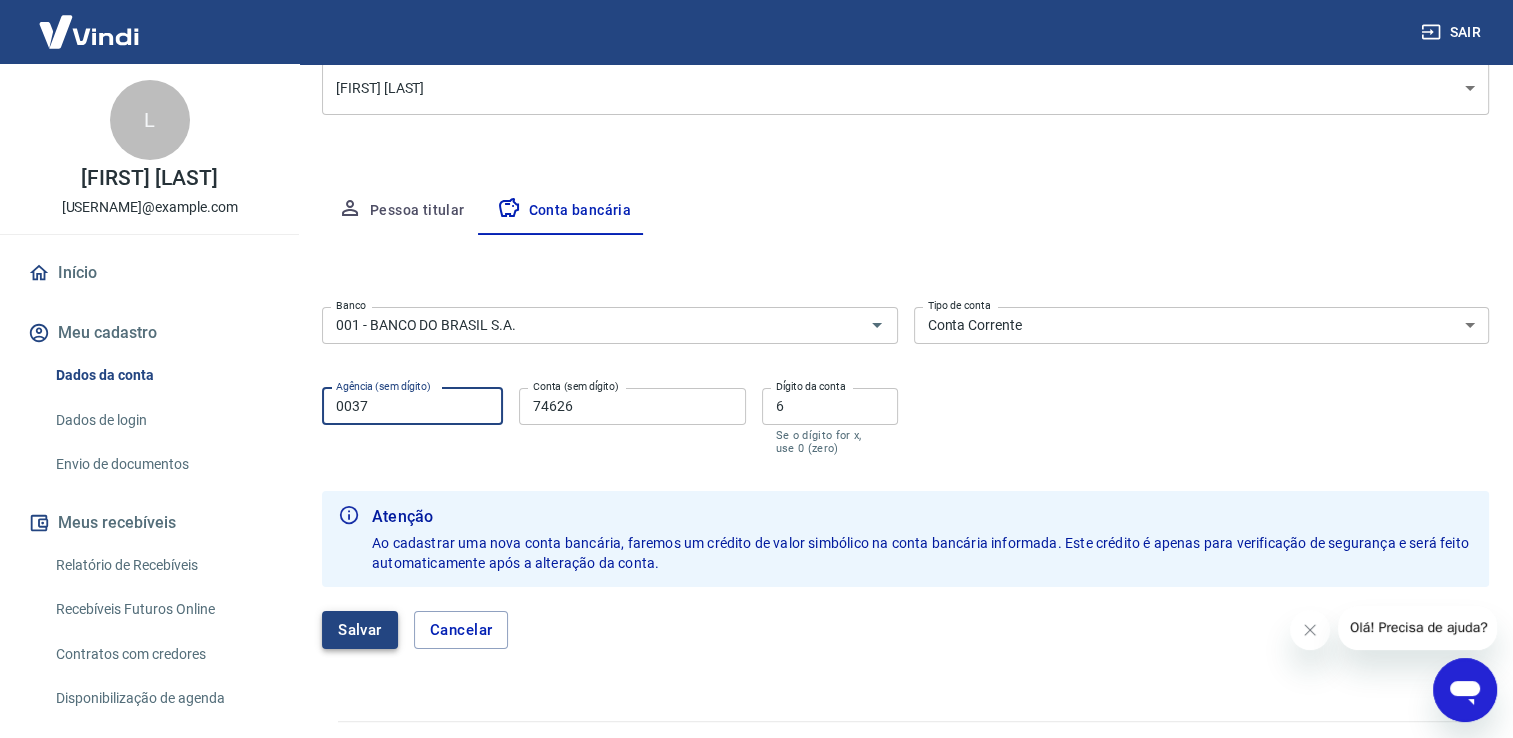 type on "0037" 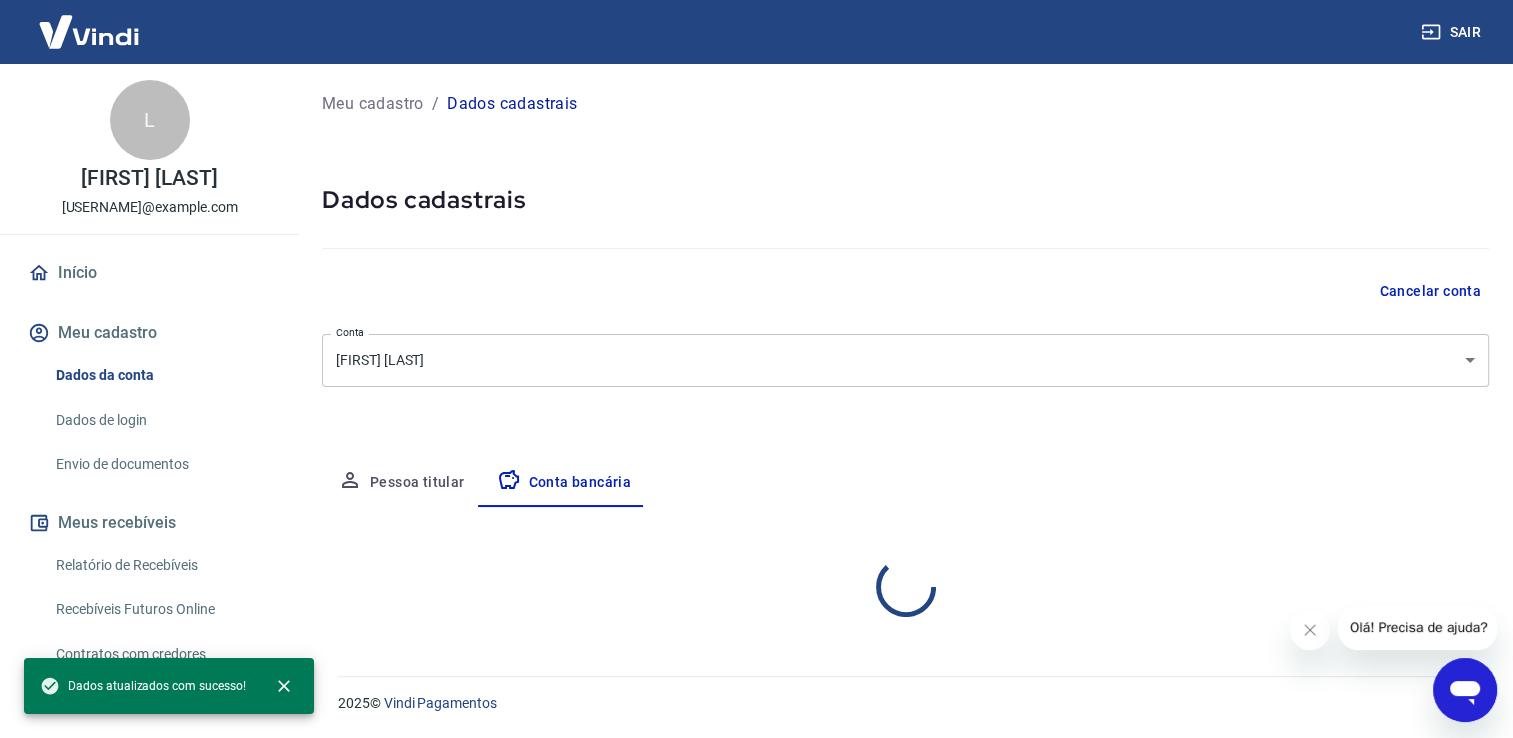 scroll, scrollTop: 0, scrollLeft: 0, axis: both 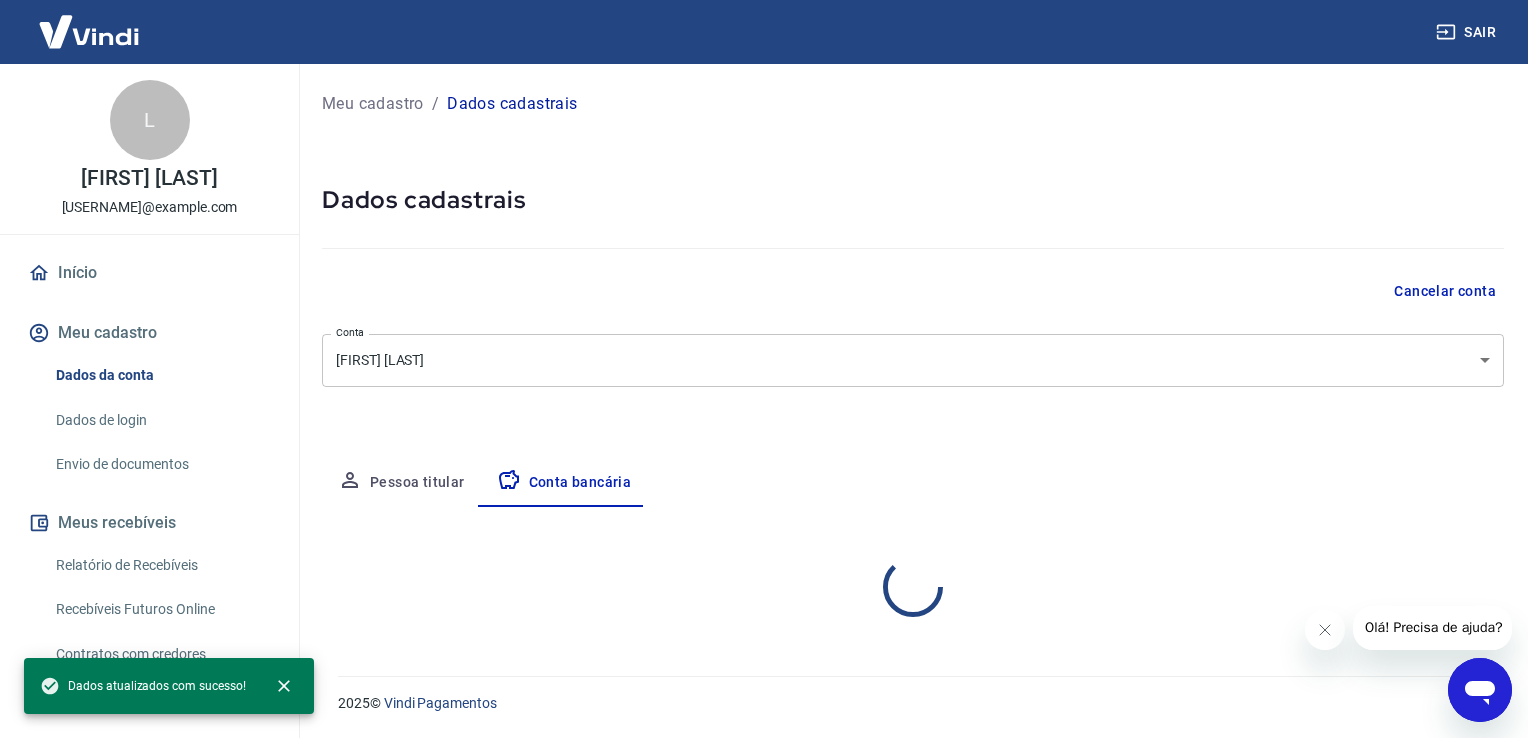 select on "1" 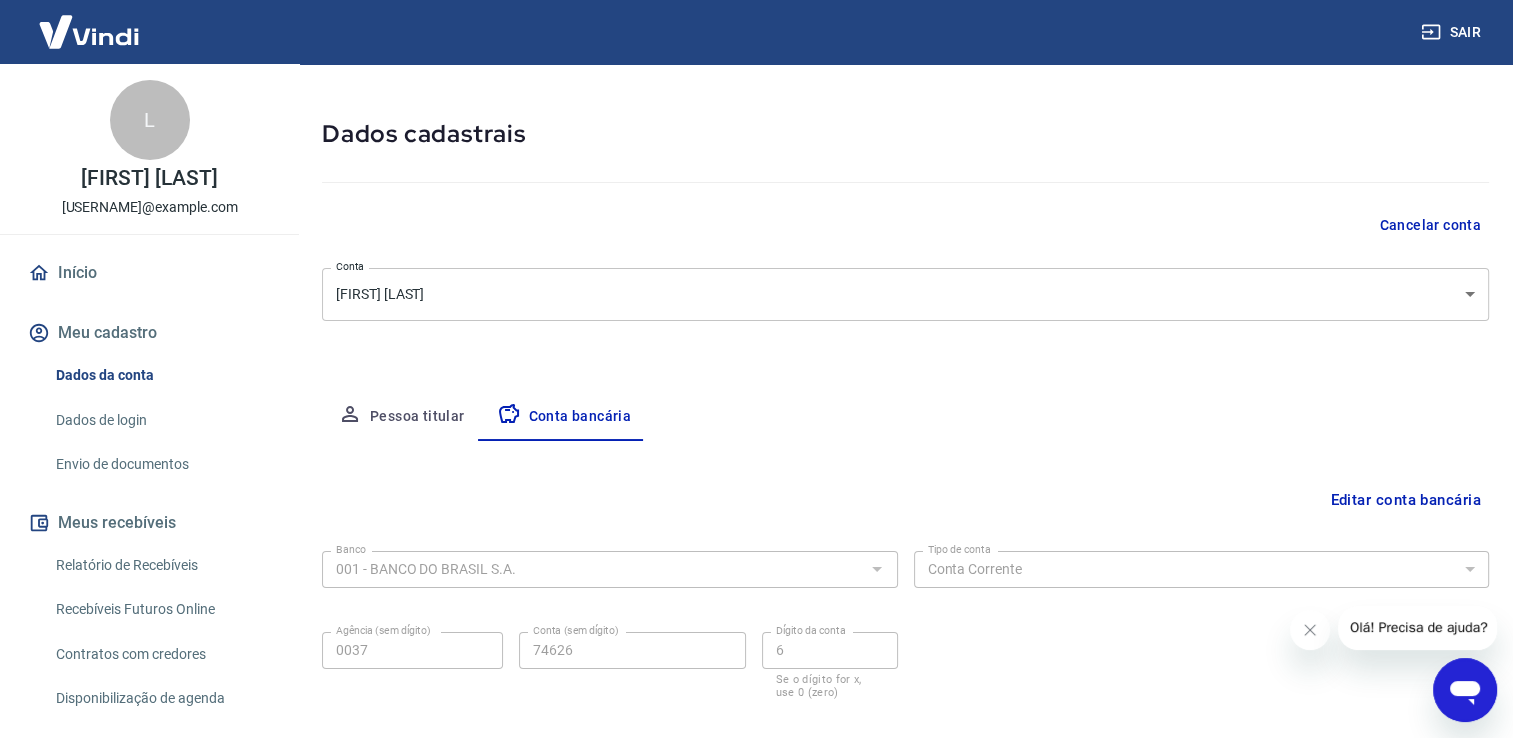 scroll, scrollTop: 0, scrollLeft: 0, axis: both 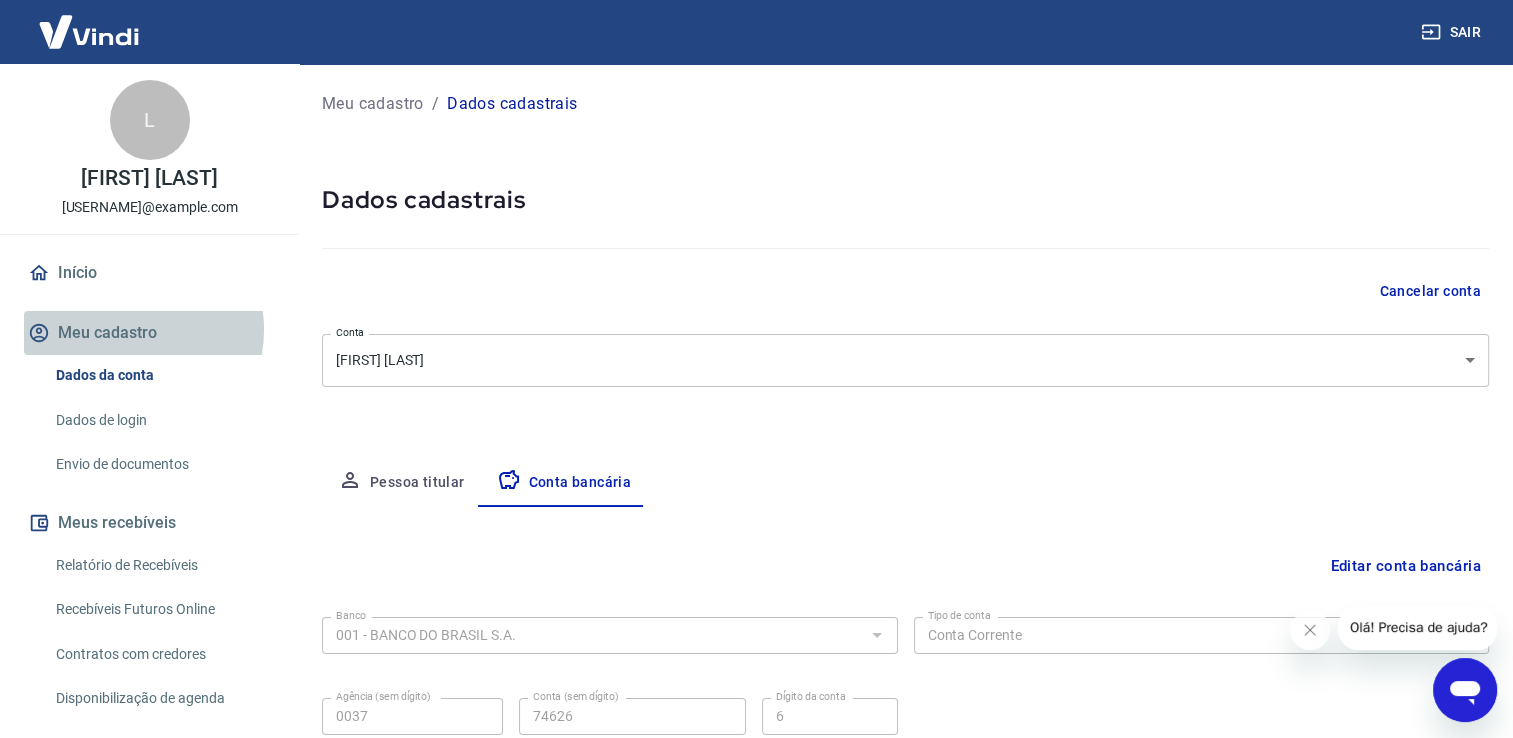 click on "Meu cadastro" at bounding box center [149, 333] 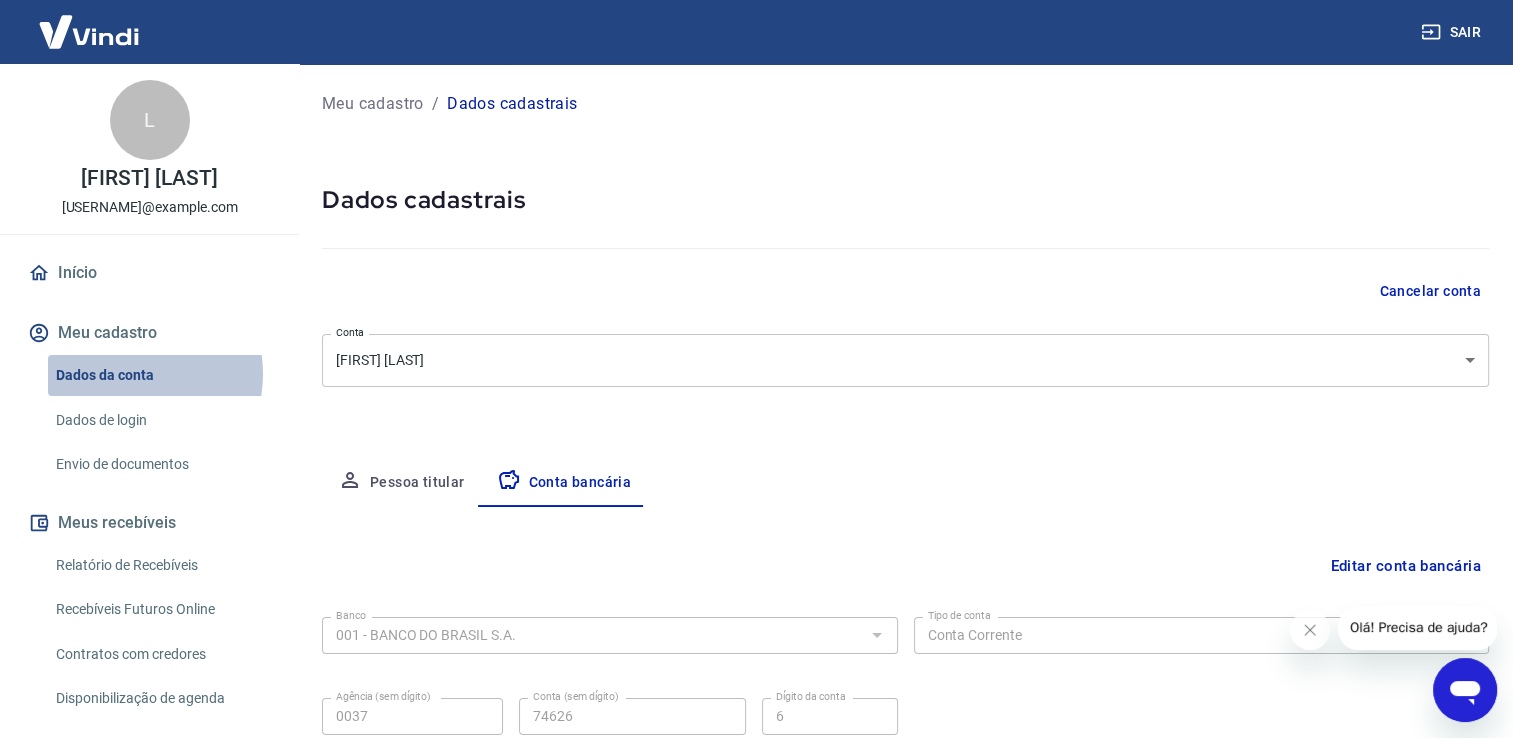 click on "Dados da conta" at bounding box center [161, 375] 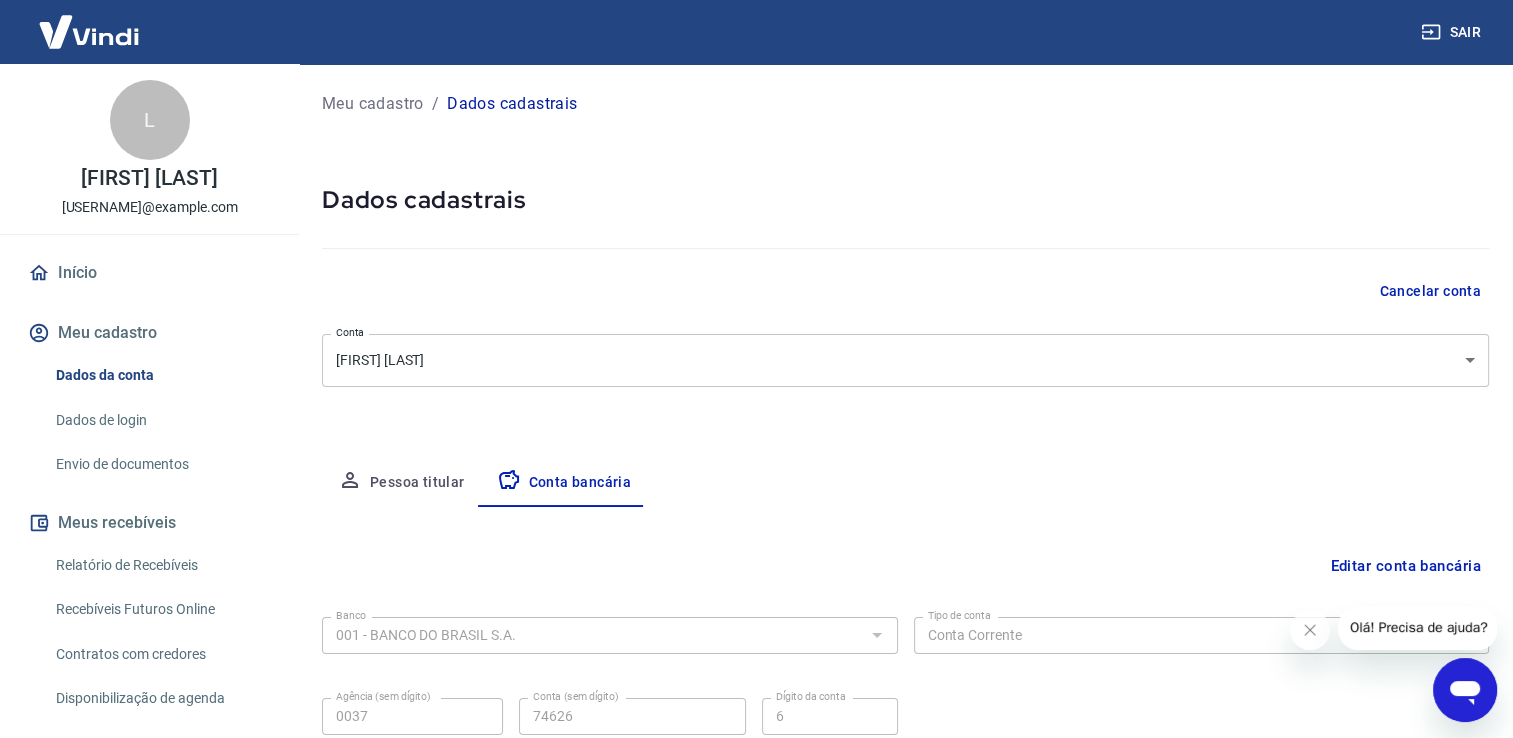click on "Dados de login" at bounding box center (161, 420) 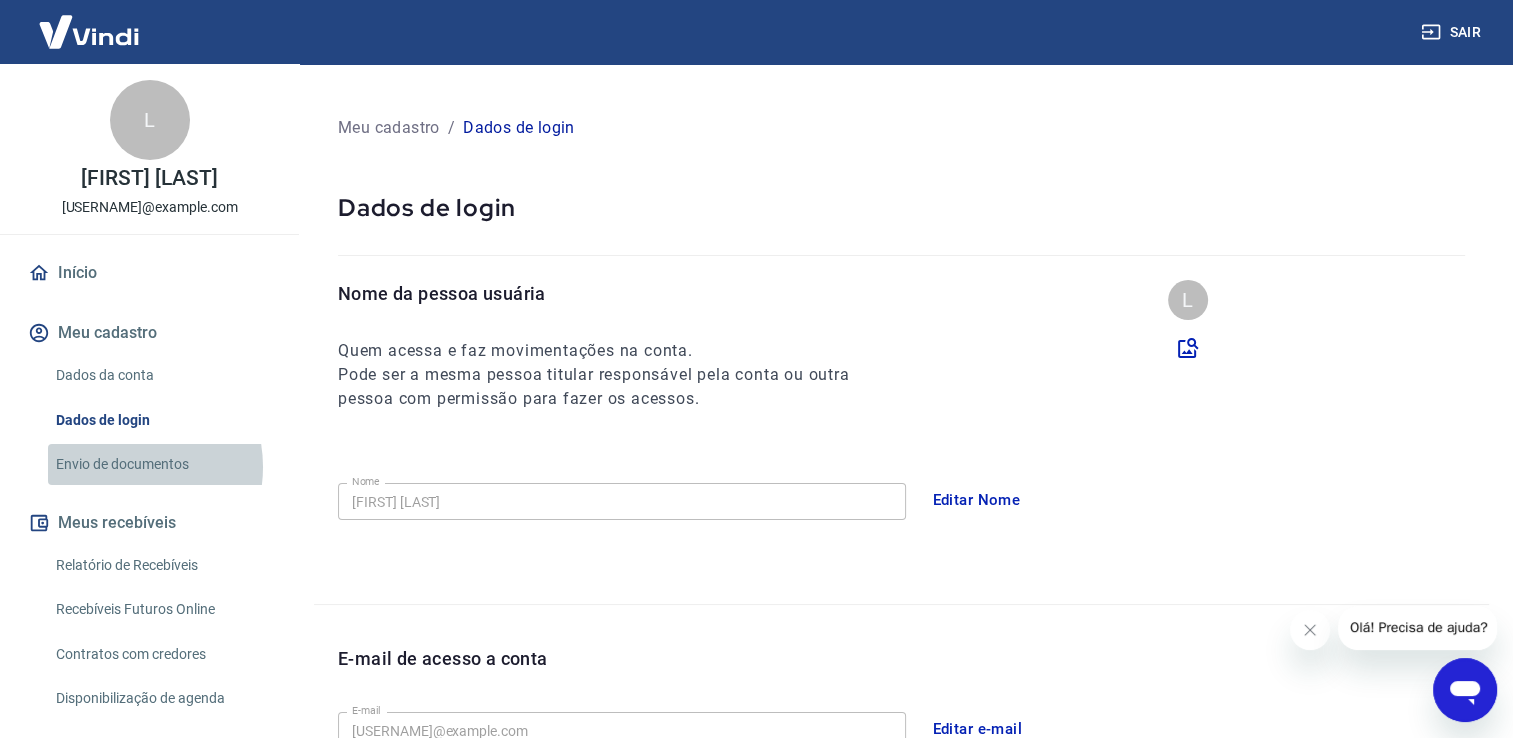 click on "Envio de documentos" at bounding box center [161, 464] 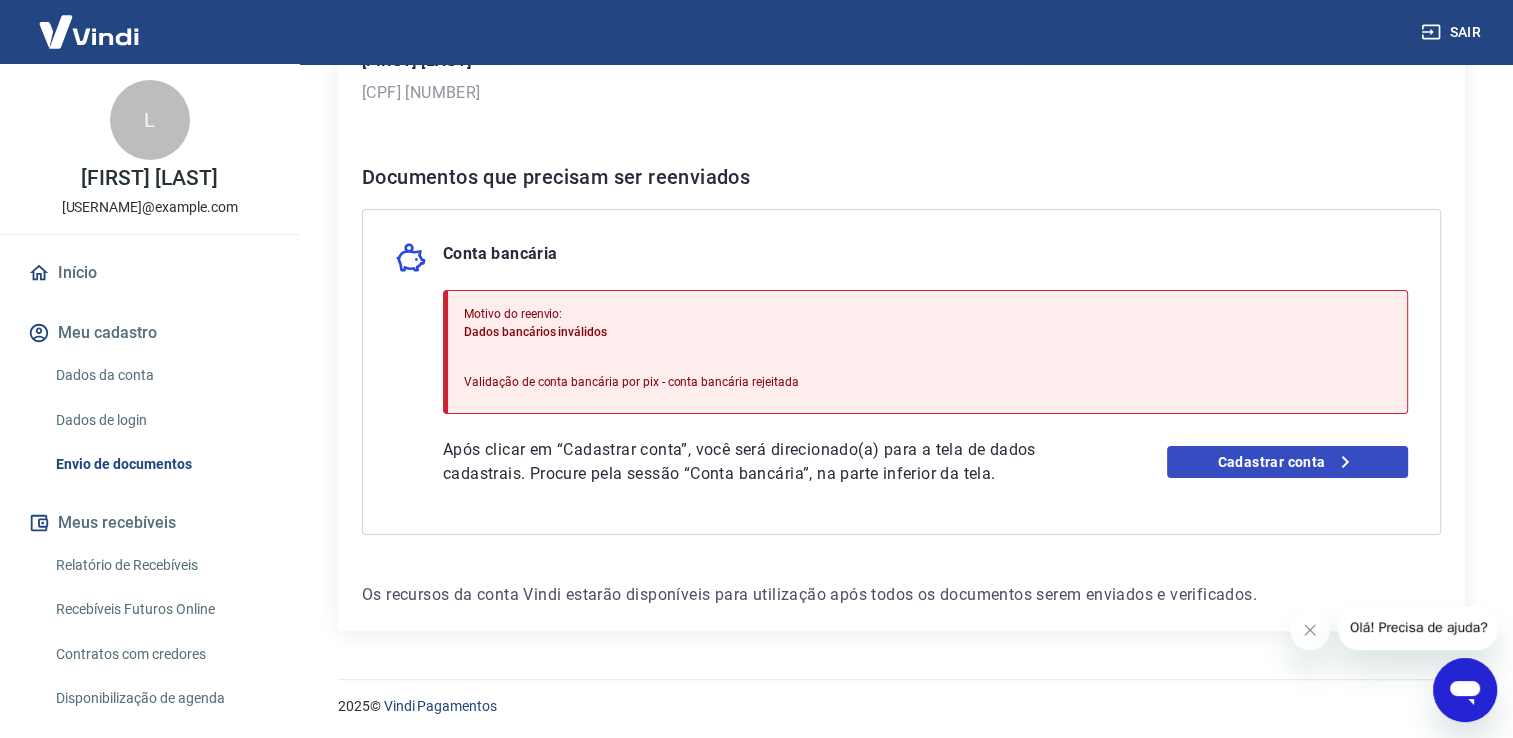 scroll, scrollTop: 325, scrollLeft: 0, axis: vertical 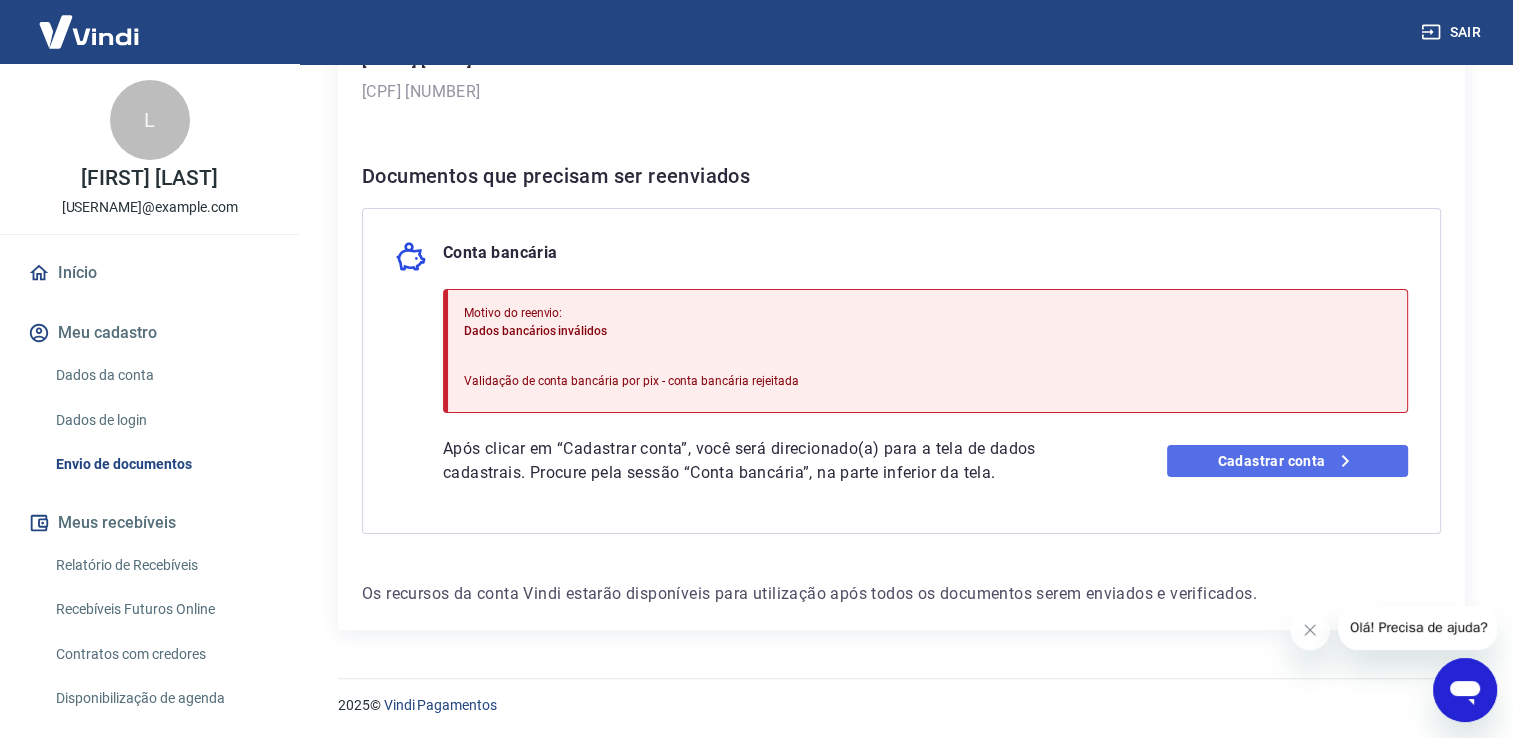 click on "Cadastrar conta" at bounding box center (1287, 461) 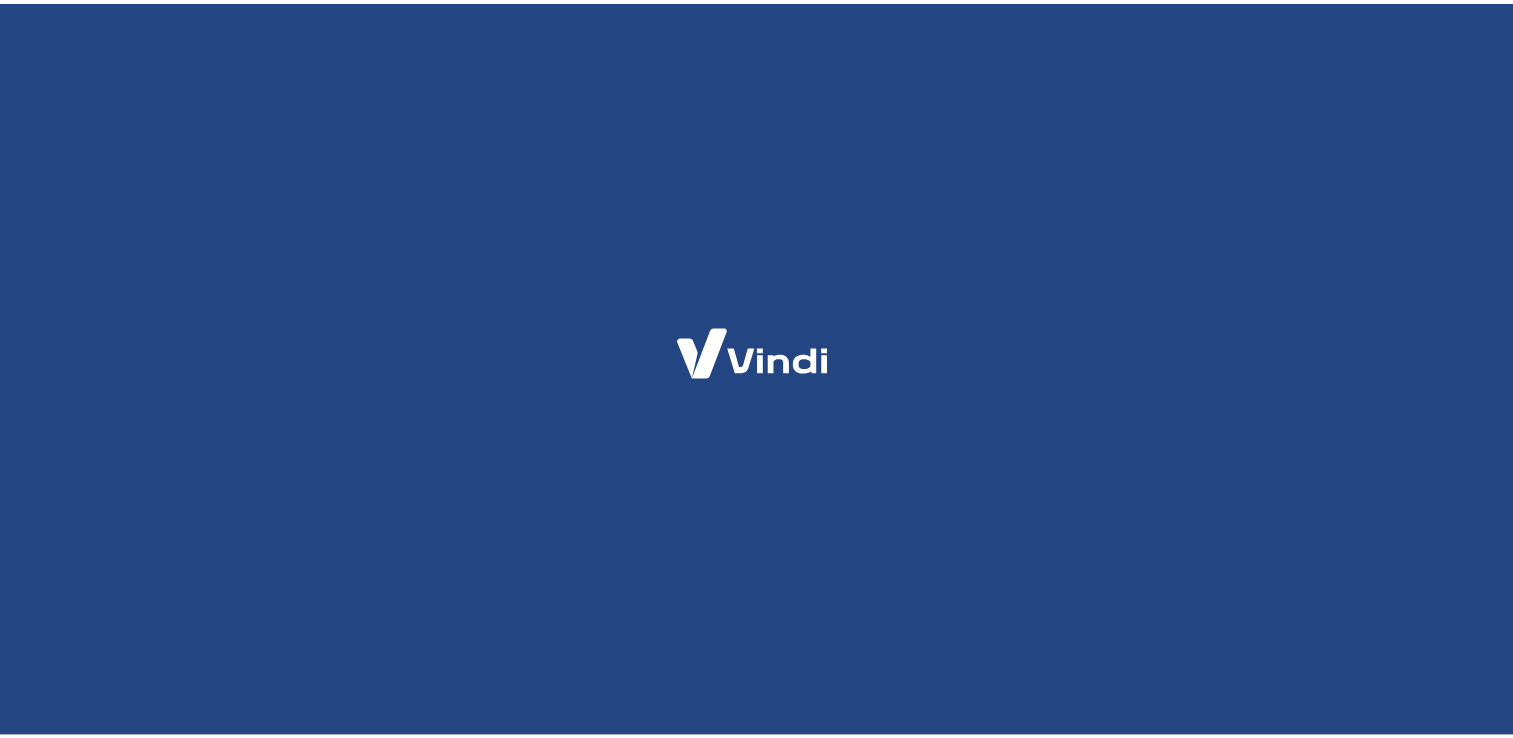 scroll, scrollTop: 0, scrollLeft: 0, axis: both 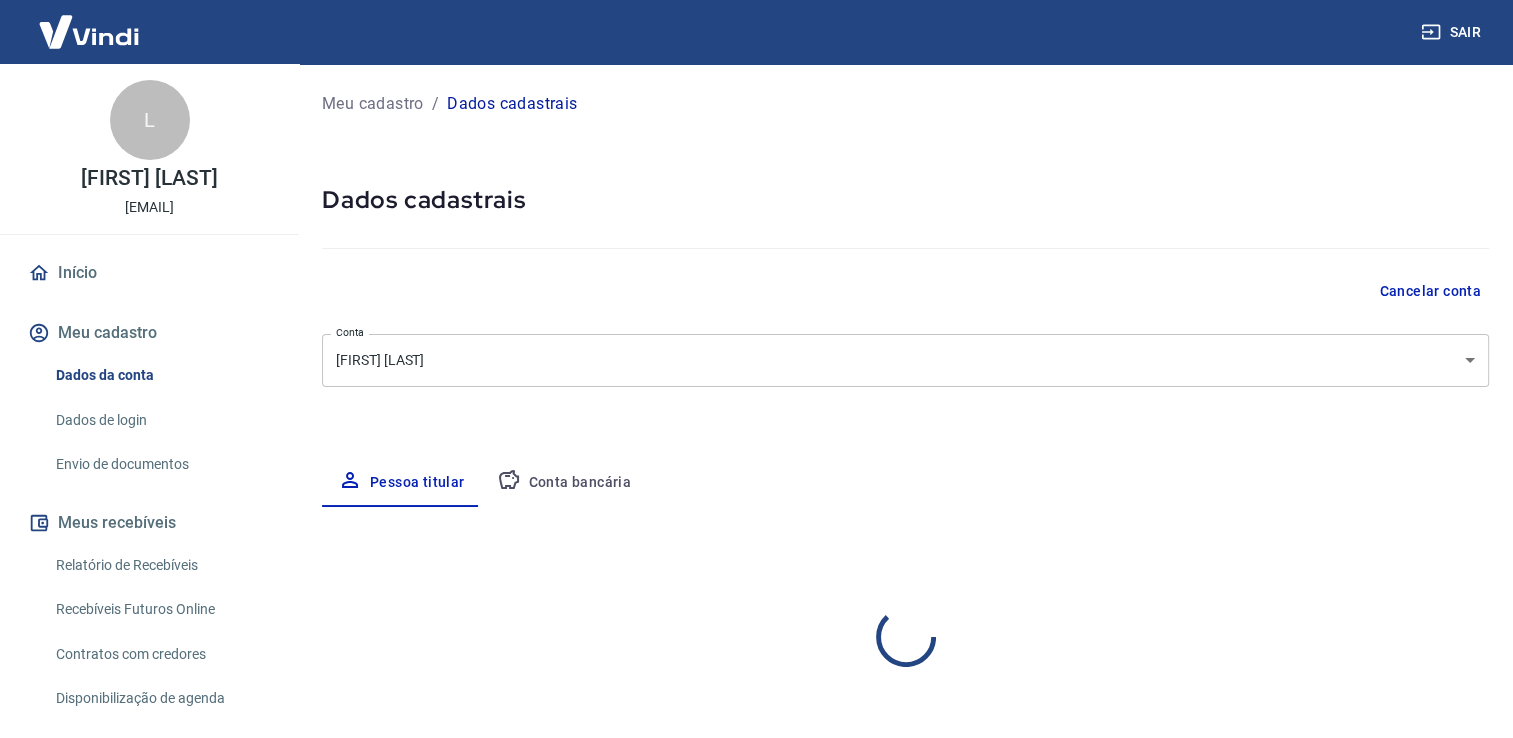 select on "SP" 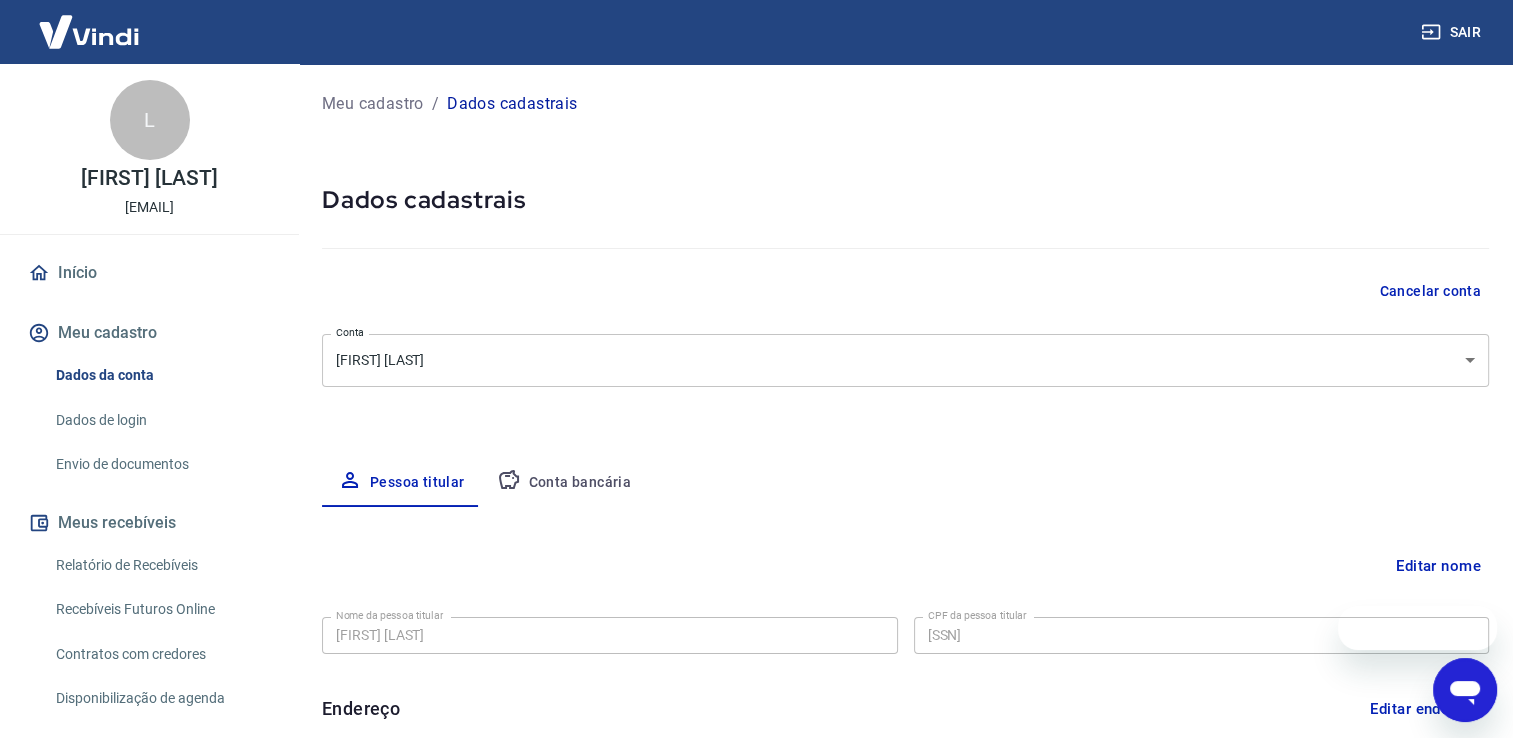 scroll, scrollTop: 0, scrollLeft: 0, axis: both 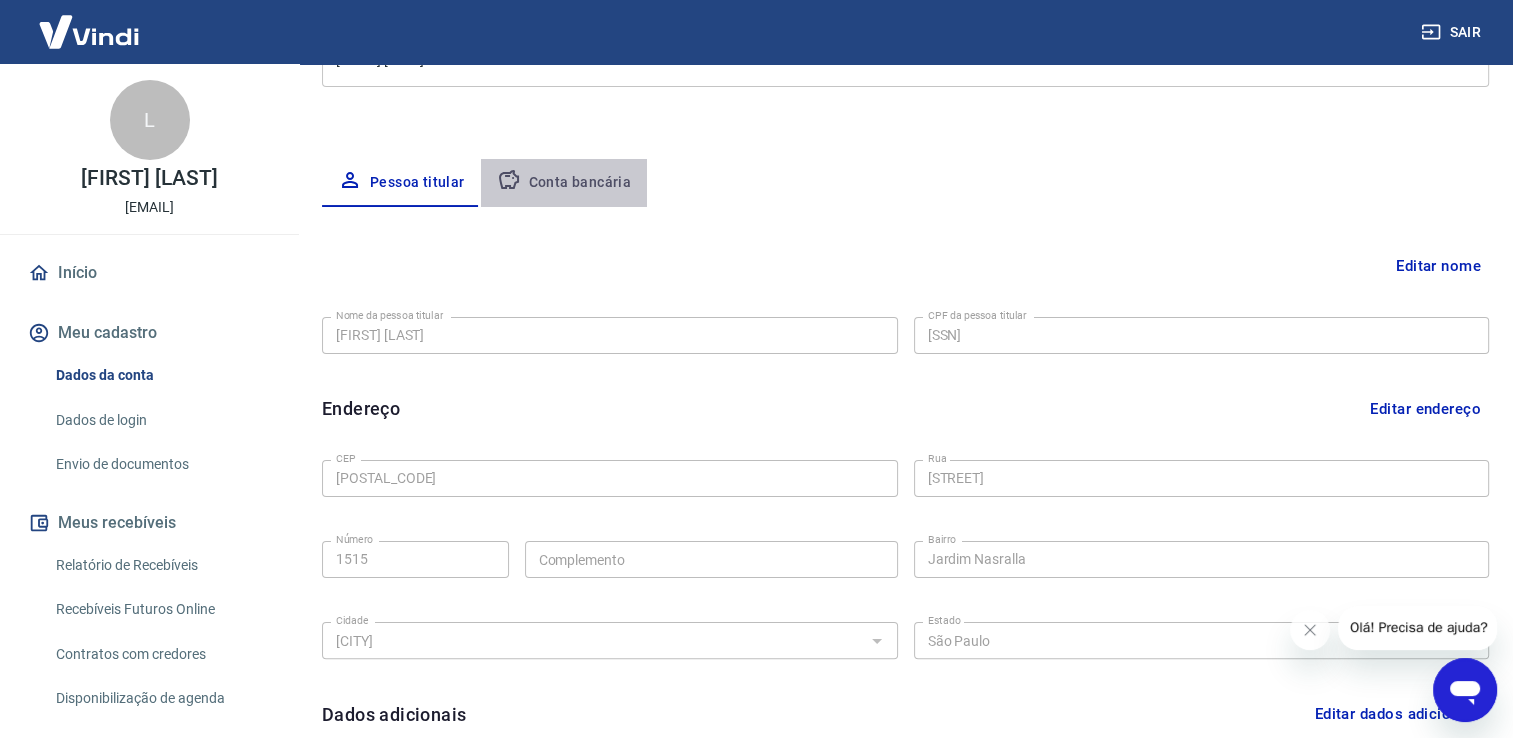 click on "Conta bancária" at bounding box center (564, 183) 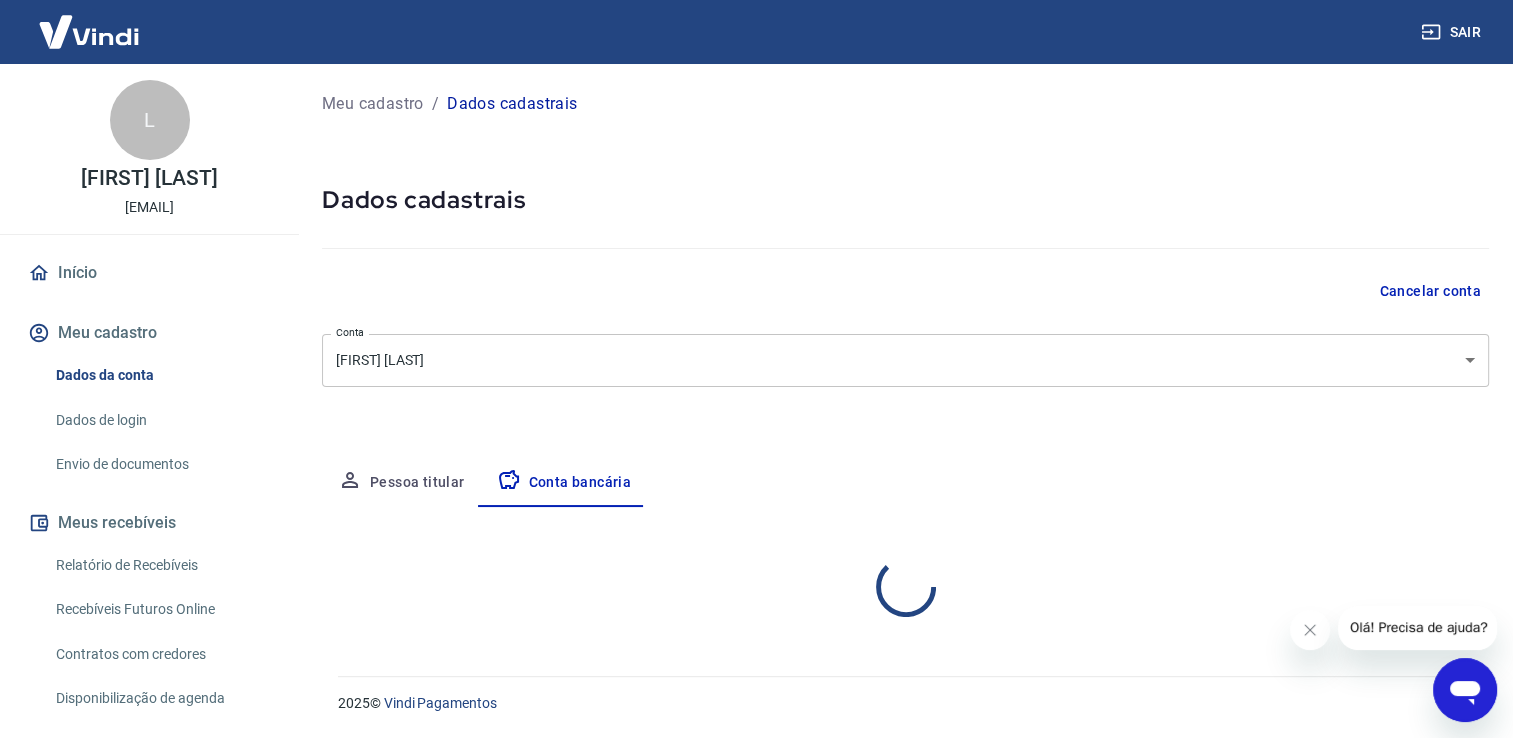 select on "1" 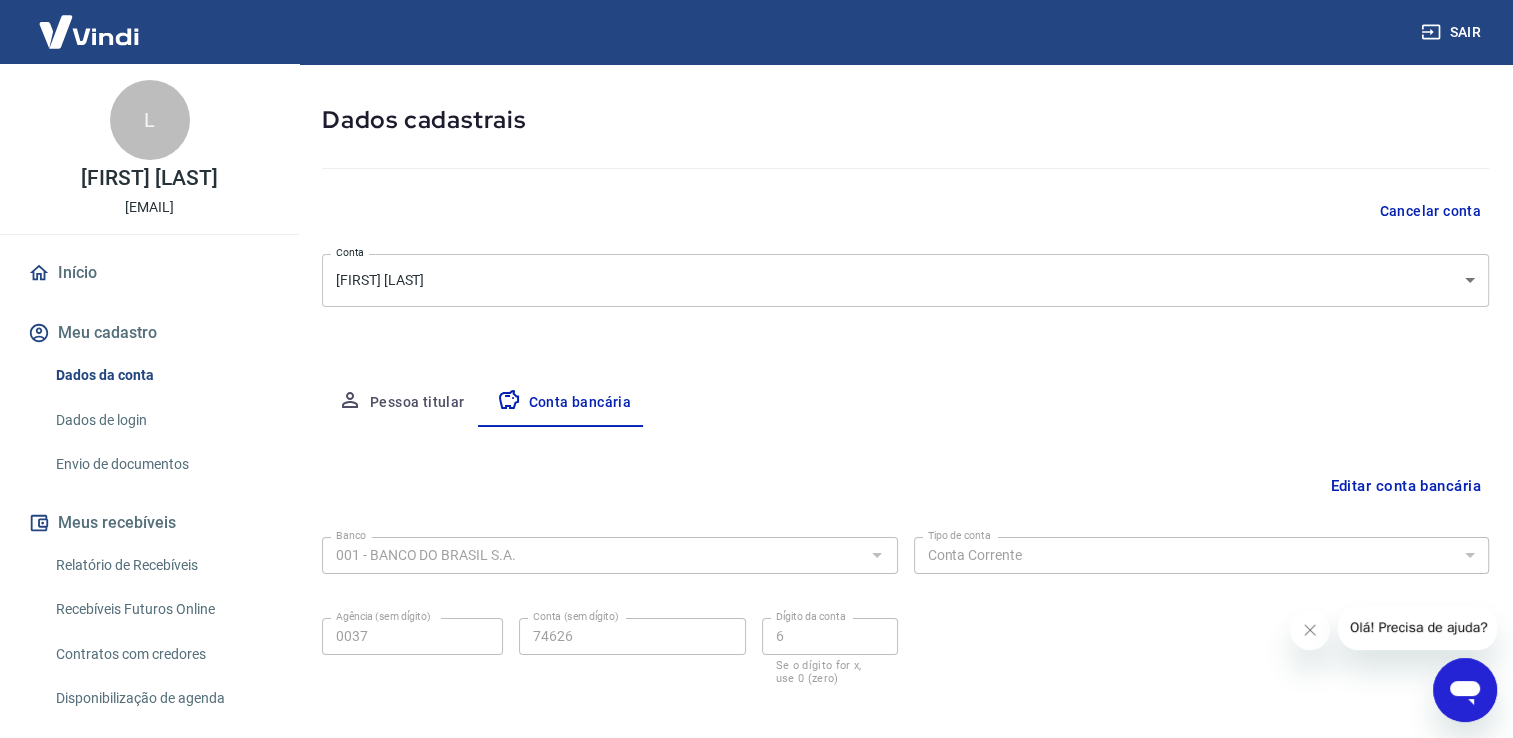 scroll, scrollTop: 172, scrollLeft: 0, axis: vertical 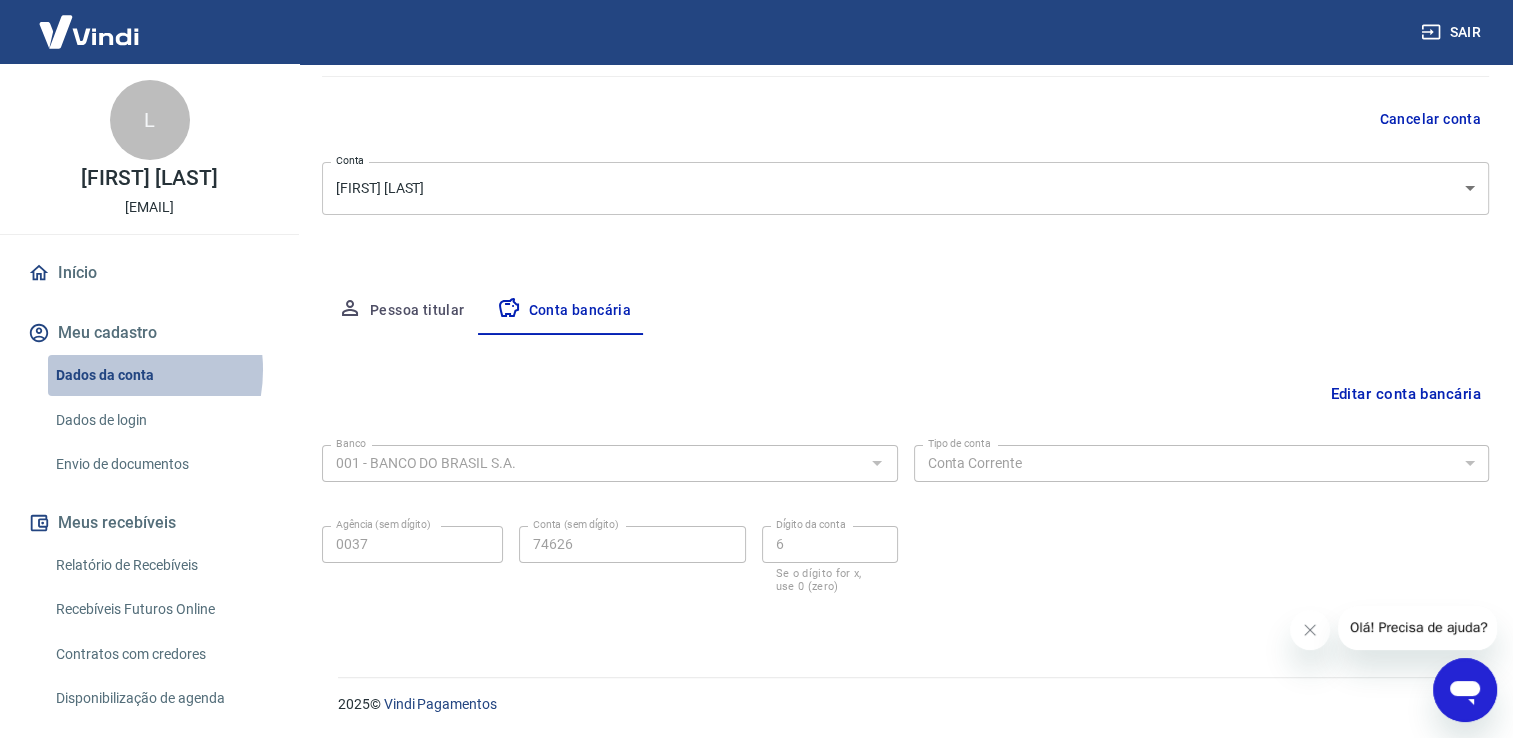 click on "Dados da conta" at bounding box center (161, 375) 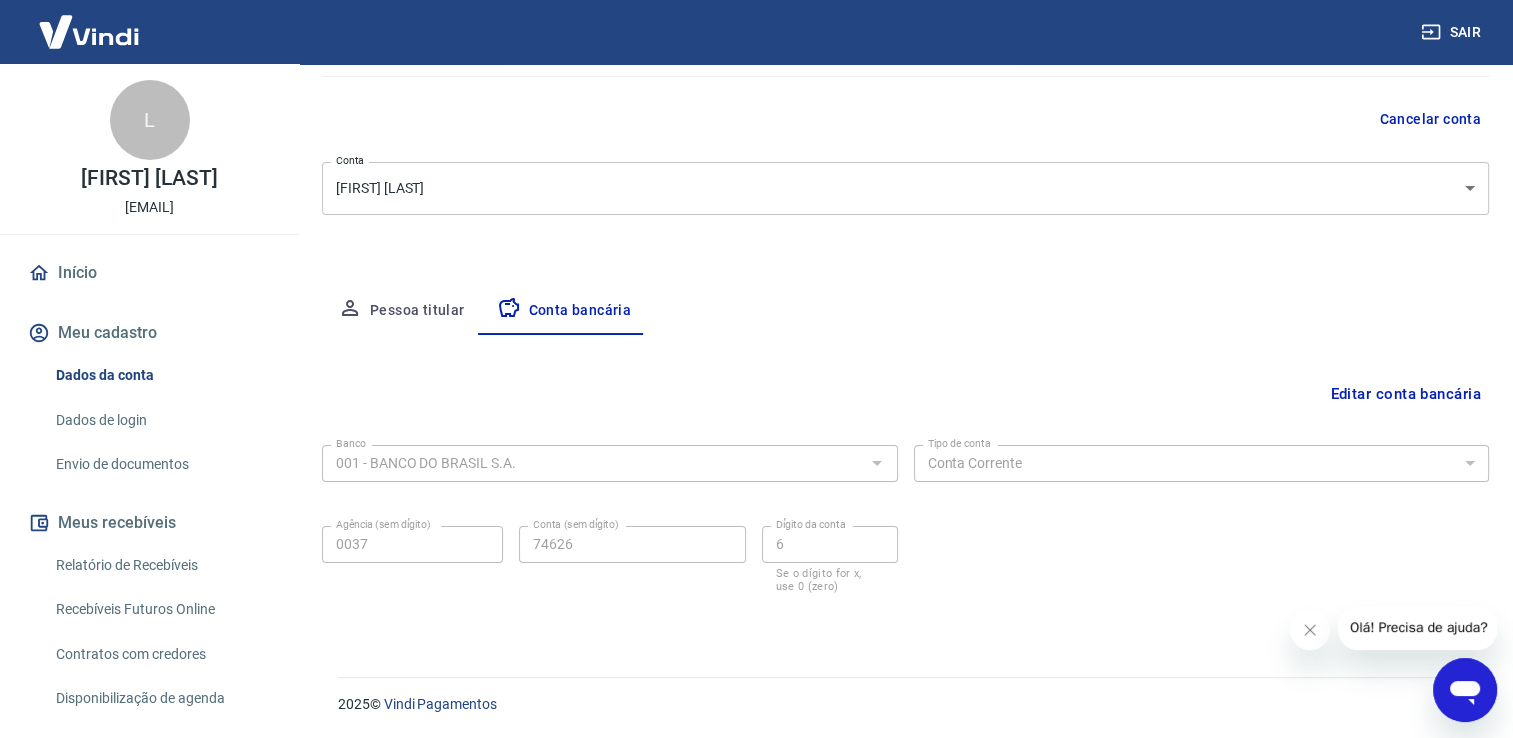 scroll, scrollTop: 0, scrollLeft: 0, axis: both 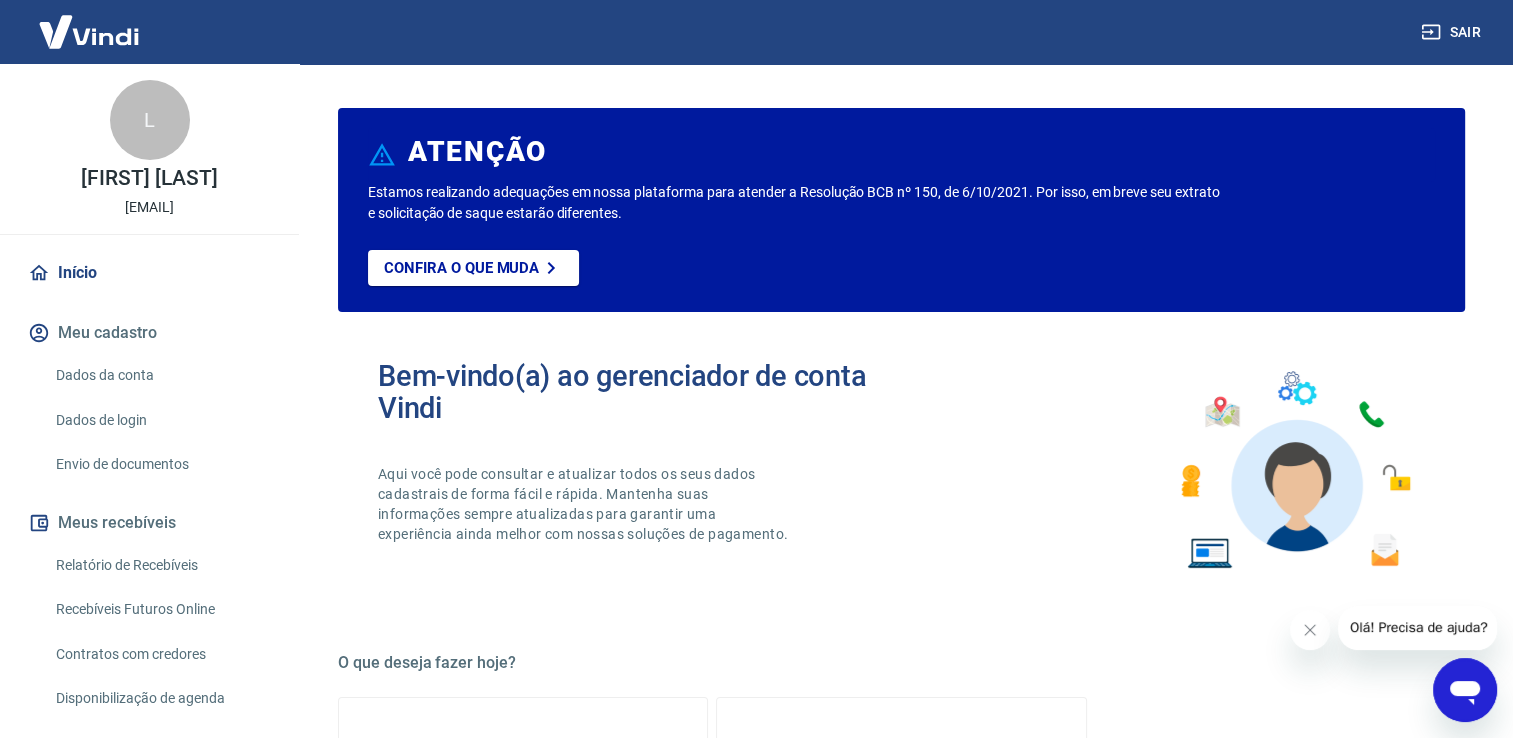 click on "Meu cadastro" at bounding box center (149, 333) 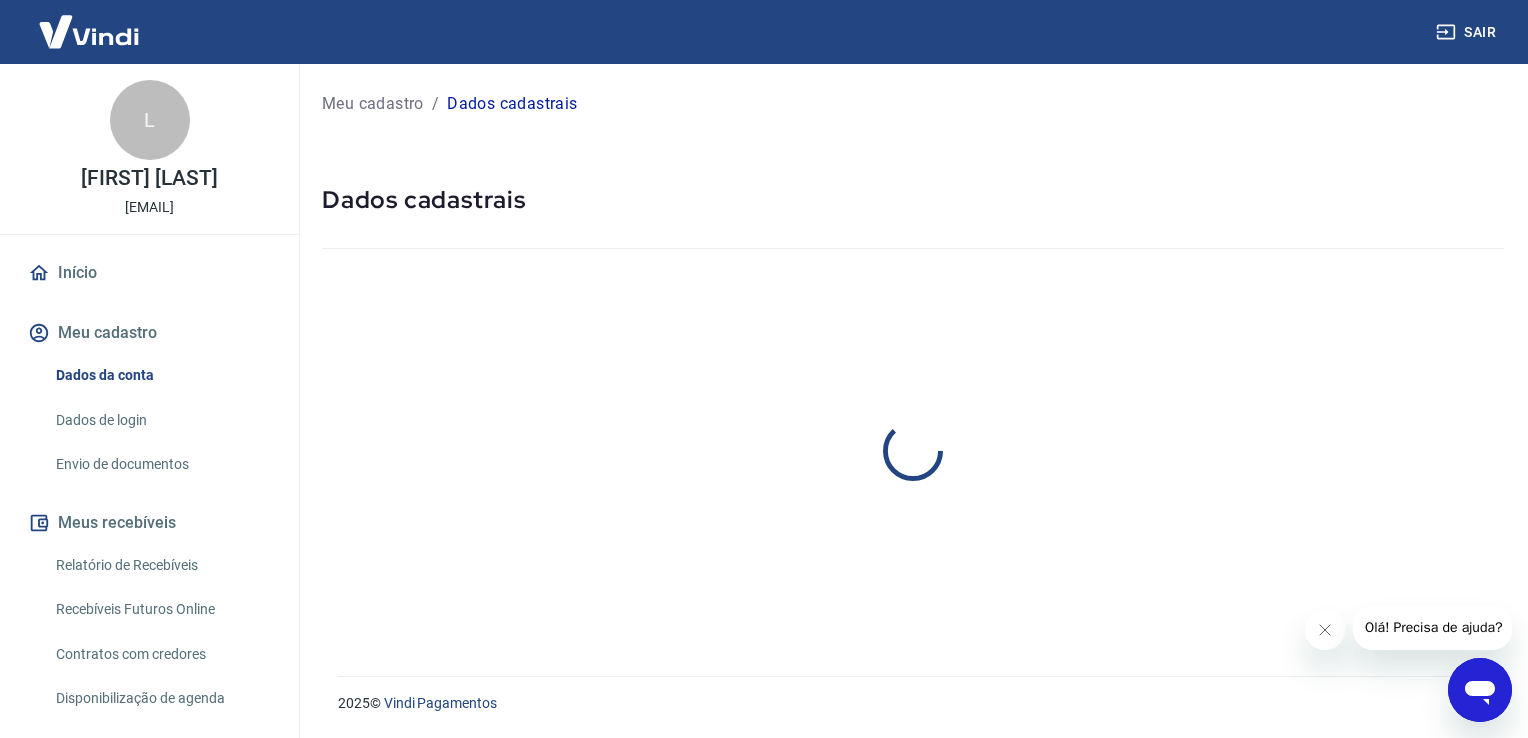 select on "SP" 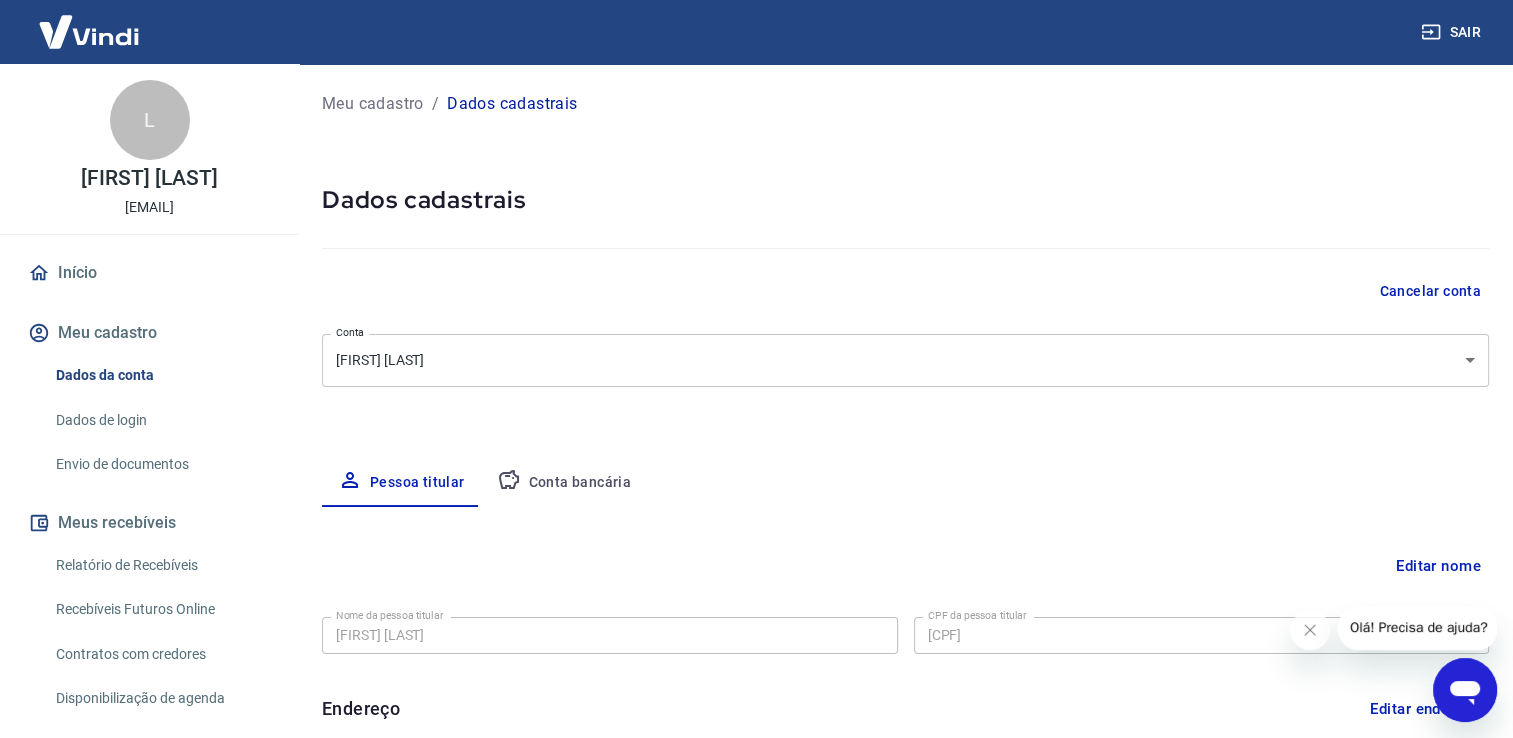 type on "[PHONE]" 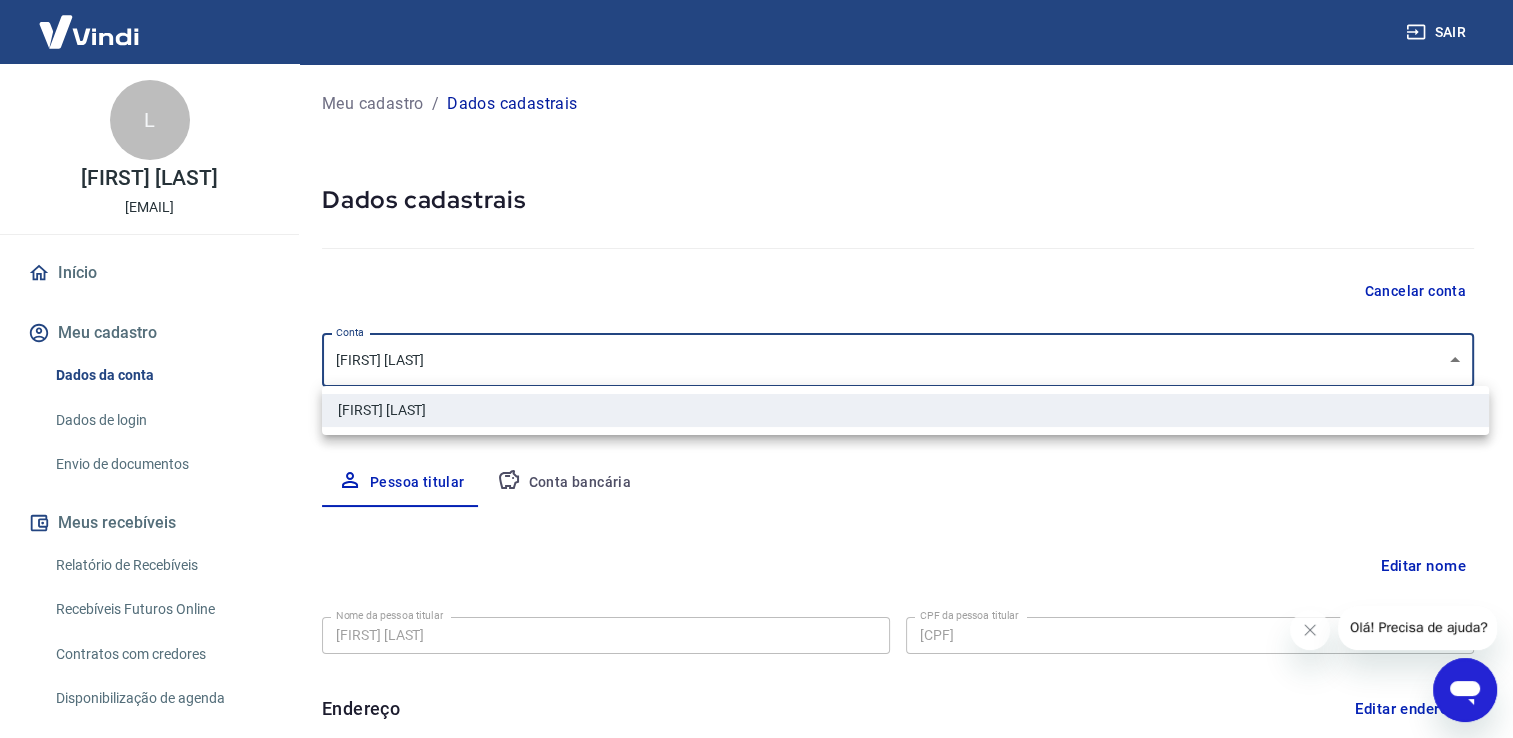 click on "Sair L [FIRST] [LAST] [EMAIL] Início Meu cadastro Dados da conta Dados de login Envio de documentos Meus recebíveis Relatório de Recebíveis Recebíveis Futuros Online Contratos com credores Disponibilização de agenda Segurança Fale conosco Meu cadastro / Dados cadastrais Dados cadastrais Cancelar conta Conta [FIRST] [LAST] [object Object] Conta Pessoa titular Conta bancária Editar nome Nome da pessoa titular [FIRST] [LAST] Nome da pessoa titular CPF da pessoa titular [CPF] CPF da pessoa titular Atenção! Seus recebimentos podem ficar temporariamente bloqueados se o nome da pessoa titular for editado. Salvar Cancelar Endereço Editar endereço CEP [CEP] CEP Rua Rua Vivaldo Guimarães Rua Número 1515 Número Complemento Complemento Bairro Jardim Nasralla Bairro Cidade Bauru Cidade Estado Acre Alagoas Amapá Amazonas Bahia Ceará Distrito Federal Espírito Santo Goiás Maranhão Mato Grosso Mato Grosso do Sul Minas Gerais Pará Paraíba Paraná Pernambuco" at bounding box center [756, 369] 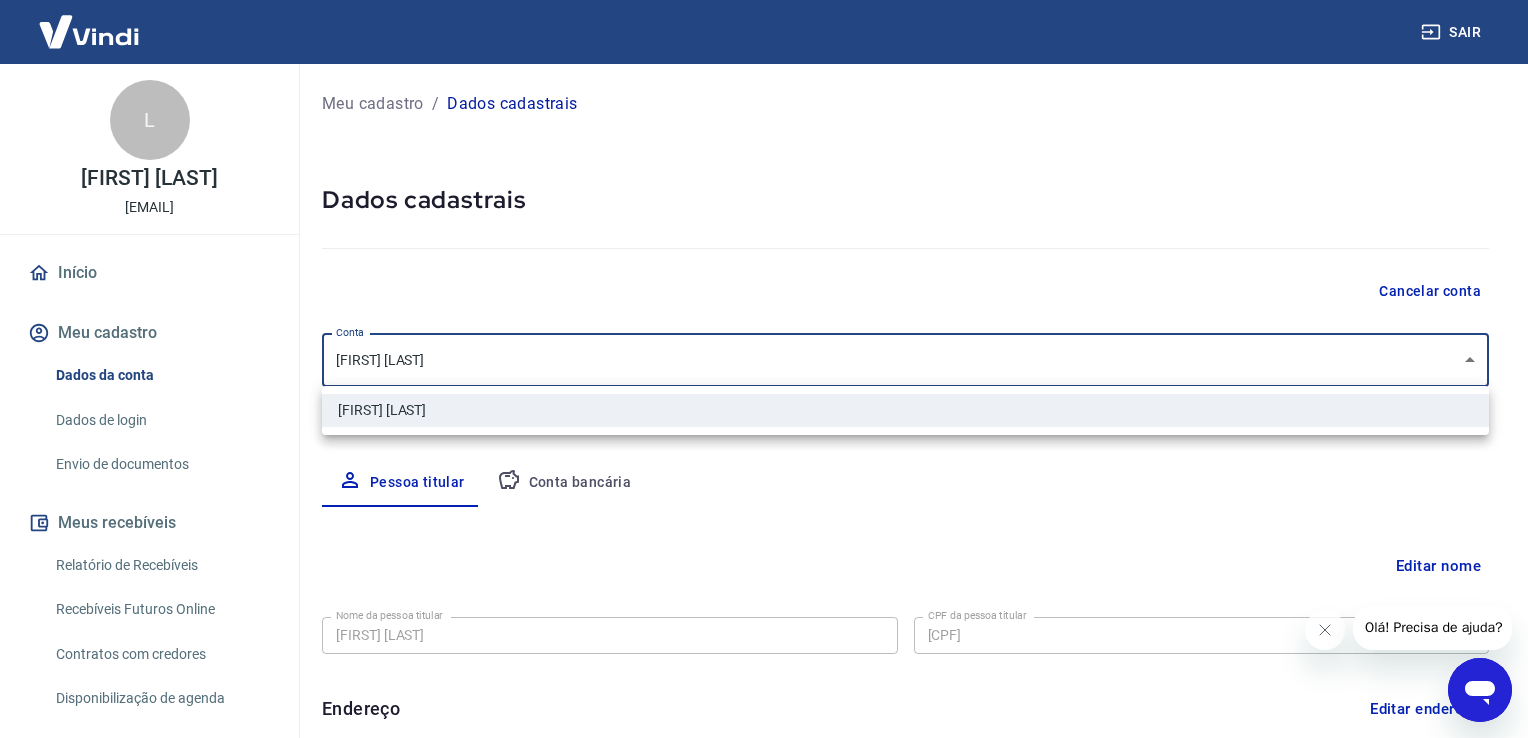 click at bounding box center (764, 369) 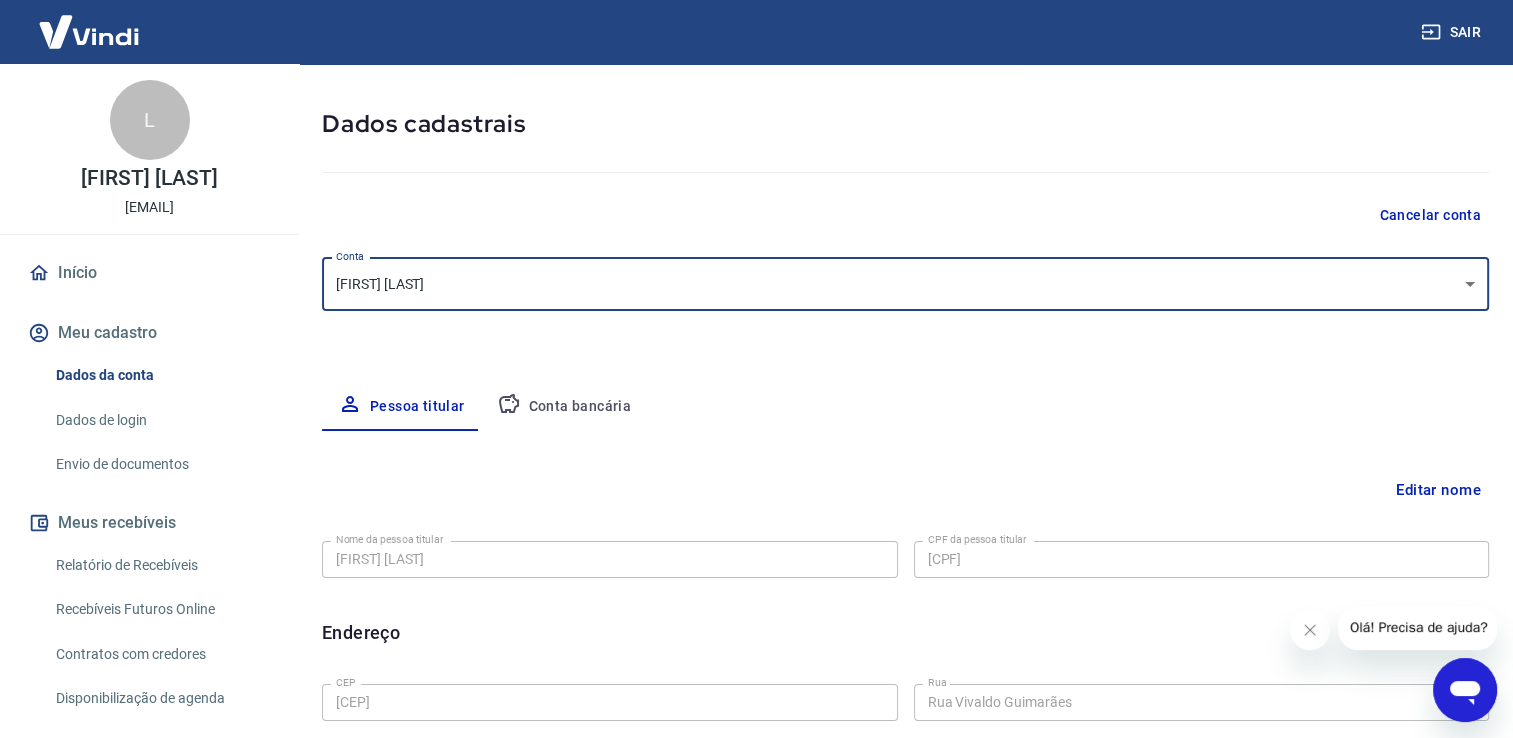 scroll, scrollTop: 0, scrollLeft: 0, axis: both 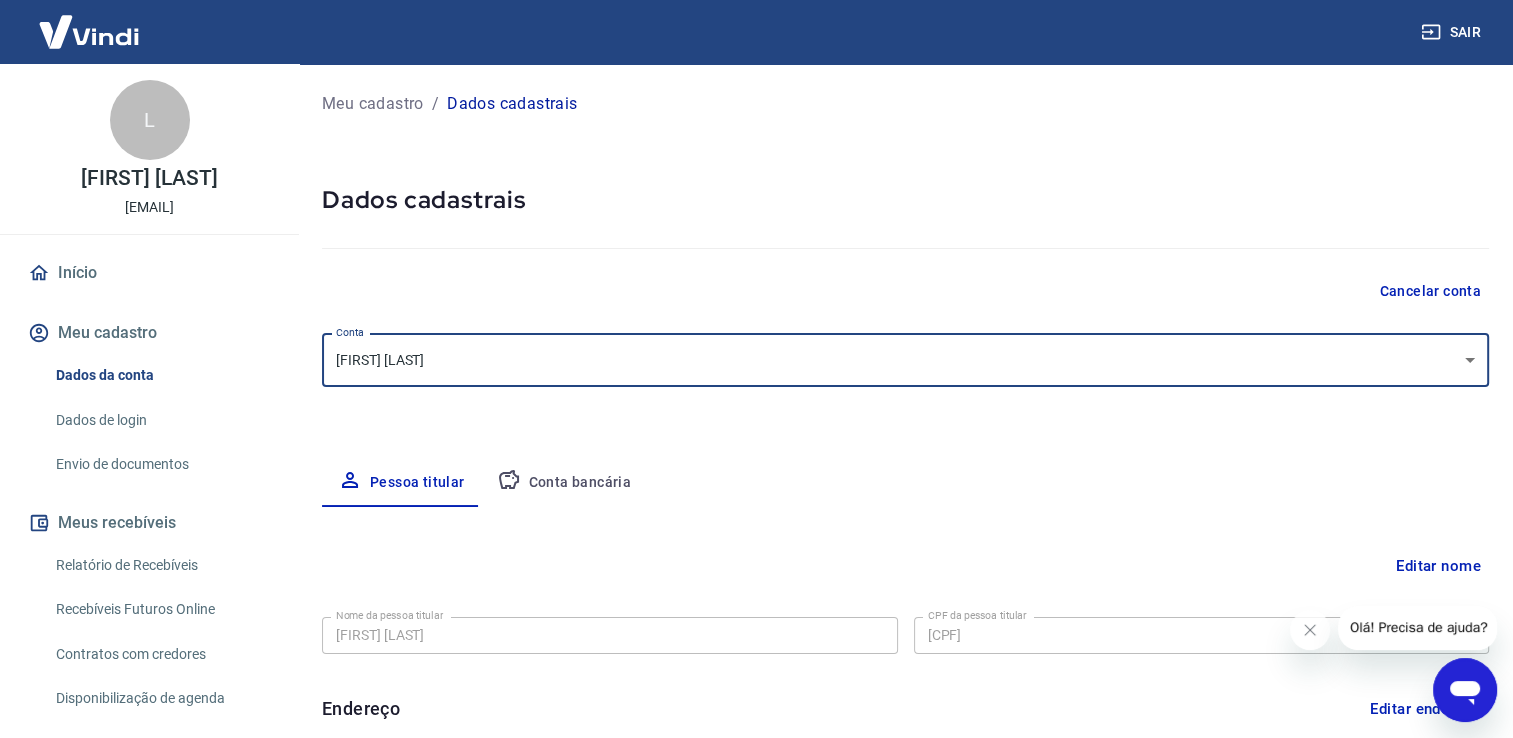 click on "Meu cadastro / Dados cadastrais Dados cadastrais Cancelar conta Conta [FIRST] [LAST] [object Object] Conta Pessoa titular Conta bancária Editar nome Nome da pessoa titular [FIRST] [LAST] Nome da pessoa titular CPF da pessoa titular [CPF] CPF da pessoa titular Atenção! Seus recebimentos podem ficar temporariamente bloqueados se o nome da pessoa titular for editado. Isso ocorre devido a uma rápida validação automática que fazemos do novo nome informado como medida de segurança para garantir a autenticidade da pessoa titular da conta. Em alguns casos, poderá ser solicitado que você envie um documento para comprovação.
Após o novo nome ser validado, os recebimentos serão desbloqueados e a conta poderá continuar operando normalmente na Vindi. Salvar Cancelar Endereço Editar endereço CEP [CEP] CEP Rua Rua Vivaldo Guimarães Rua Número 1515 Número Complemento Complemento Bairro Jardim Nasralla Bairro Cidade Bauru Cidade Estado Acre Alagoas Amapá Amazonas Bahia Ceará Goiás" at bounding box center [905, 629] 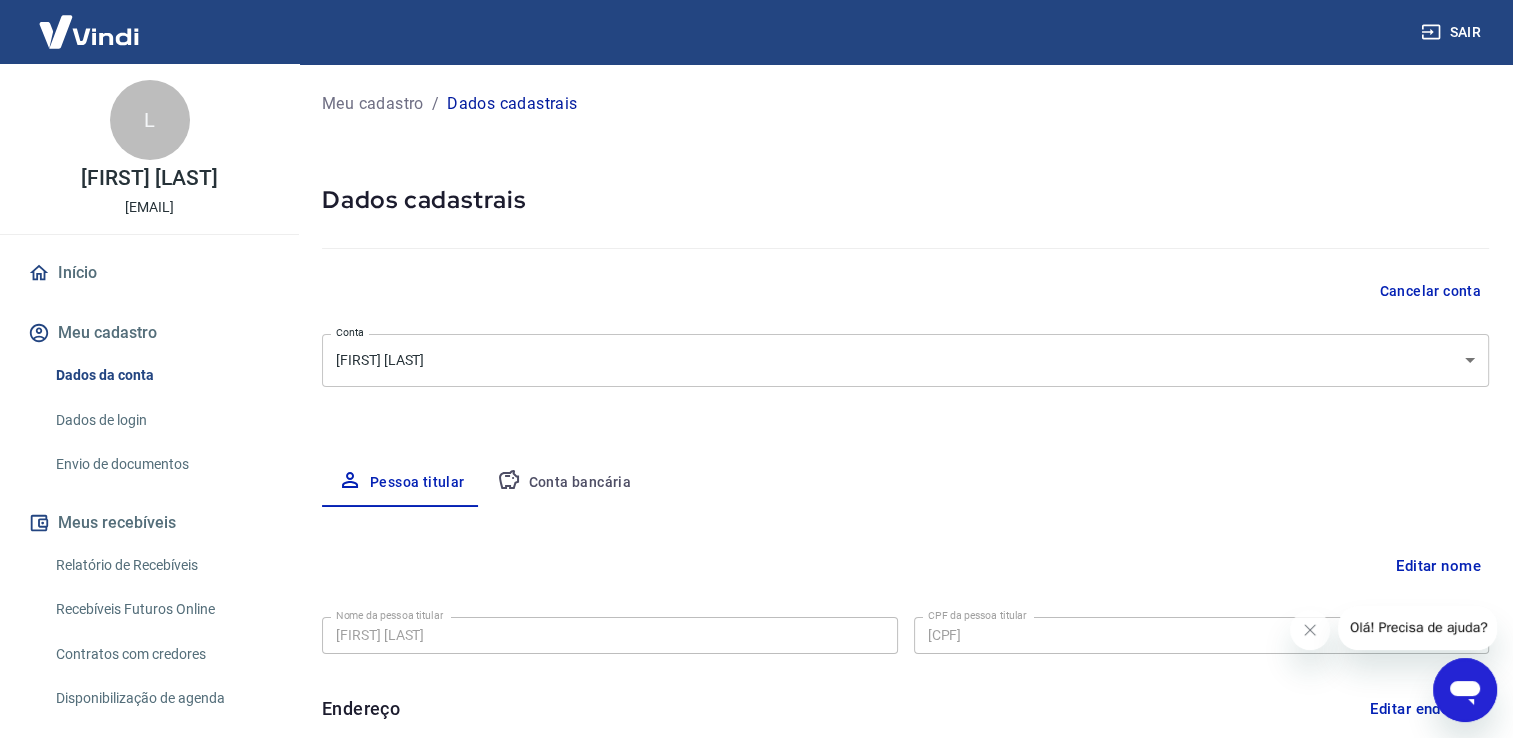 click on "Sair" at bounding box center (1453, 32) 